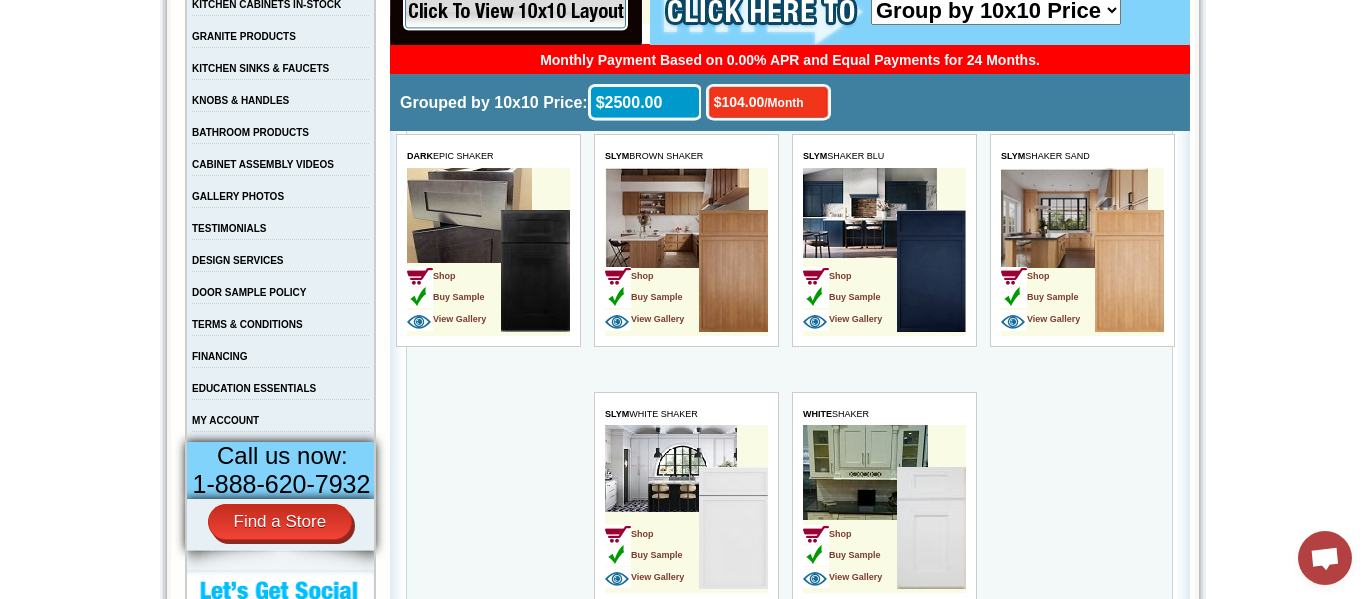scroll, scrollTop: 451, scrollLeft: 0, axis: vertical 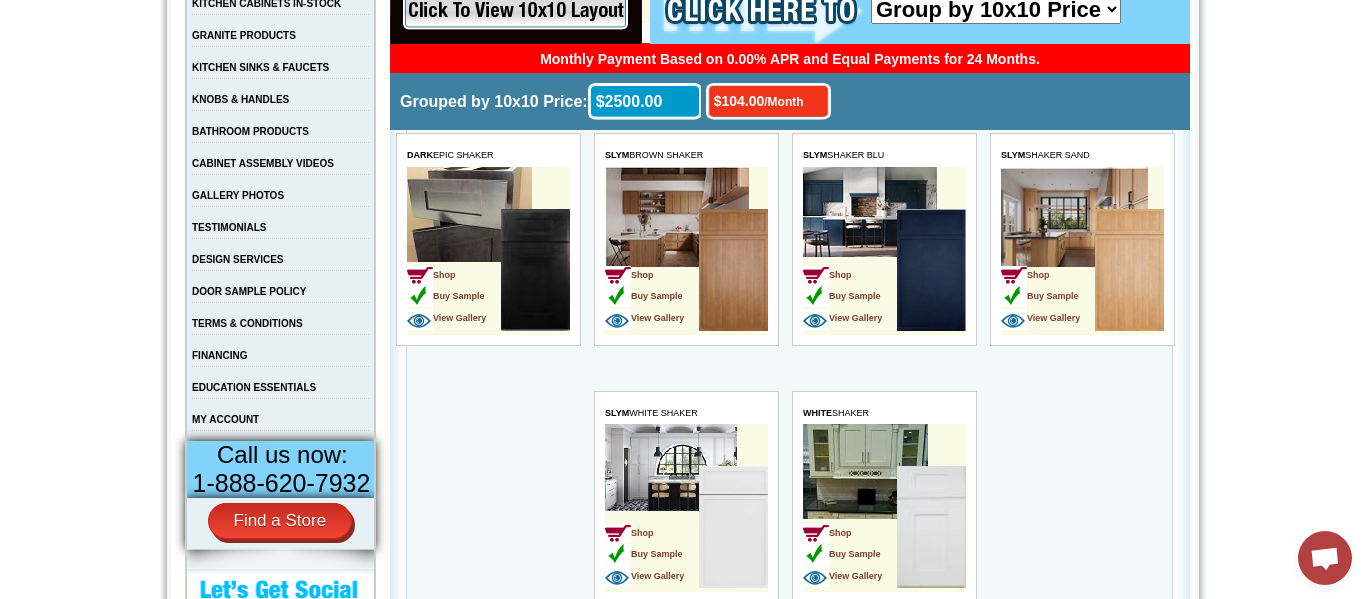 click at bounding box center [1129, 270] 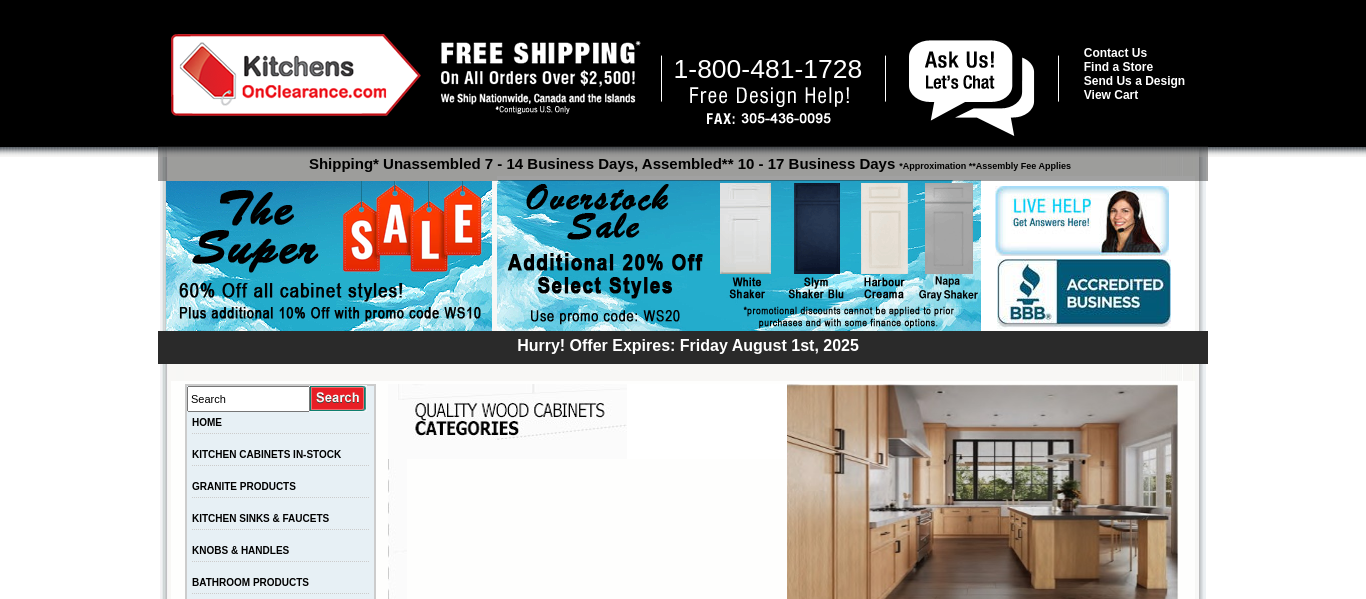 scroll, scrollTop: 129, scrollLeft: 0, axis: vertical 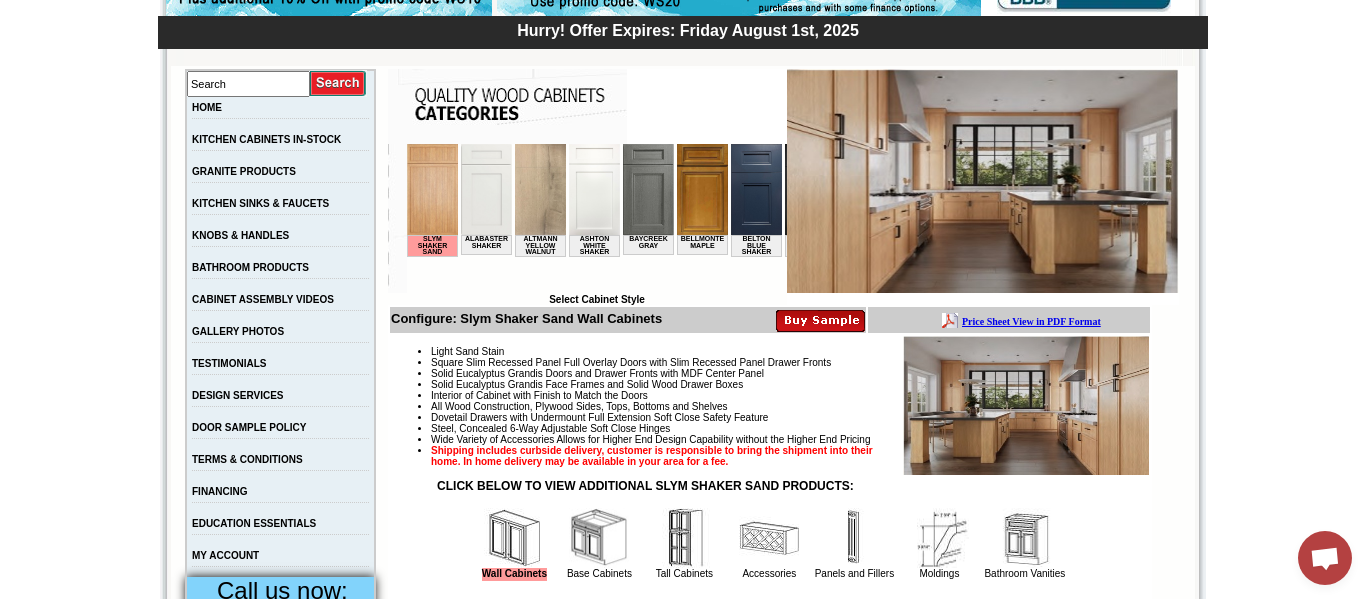 click at bounding box center [648, 189] 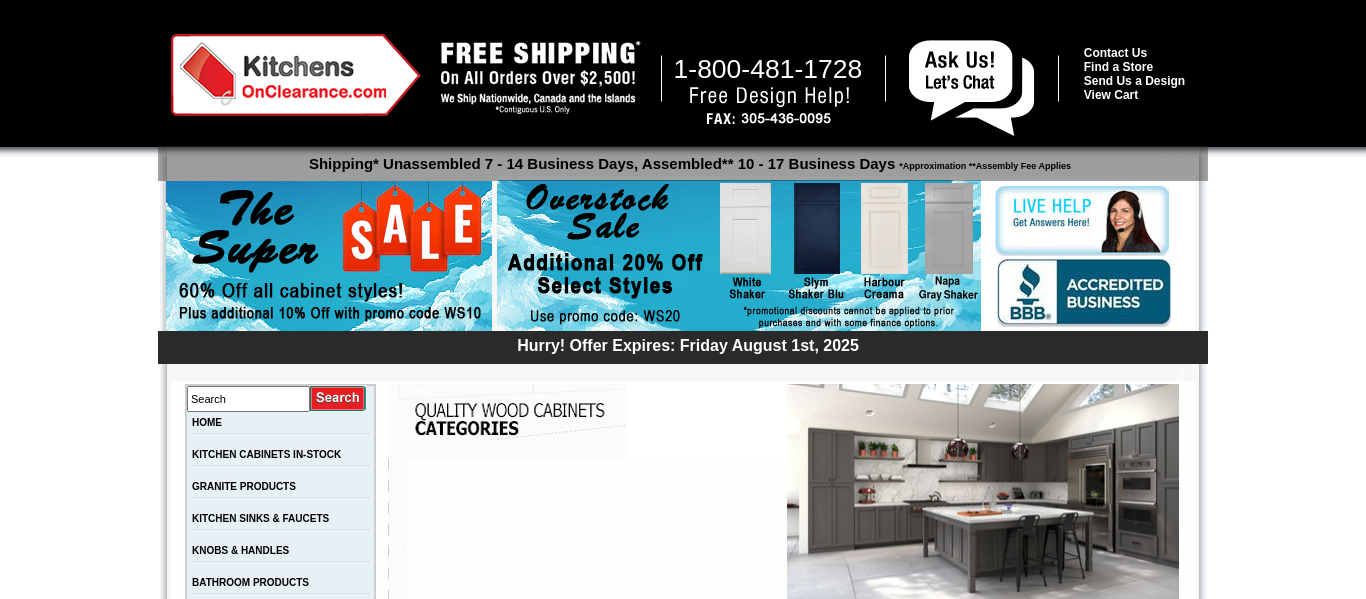 scroll, scrollTop: 0, scrollLeft: 0, axis: both 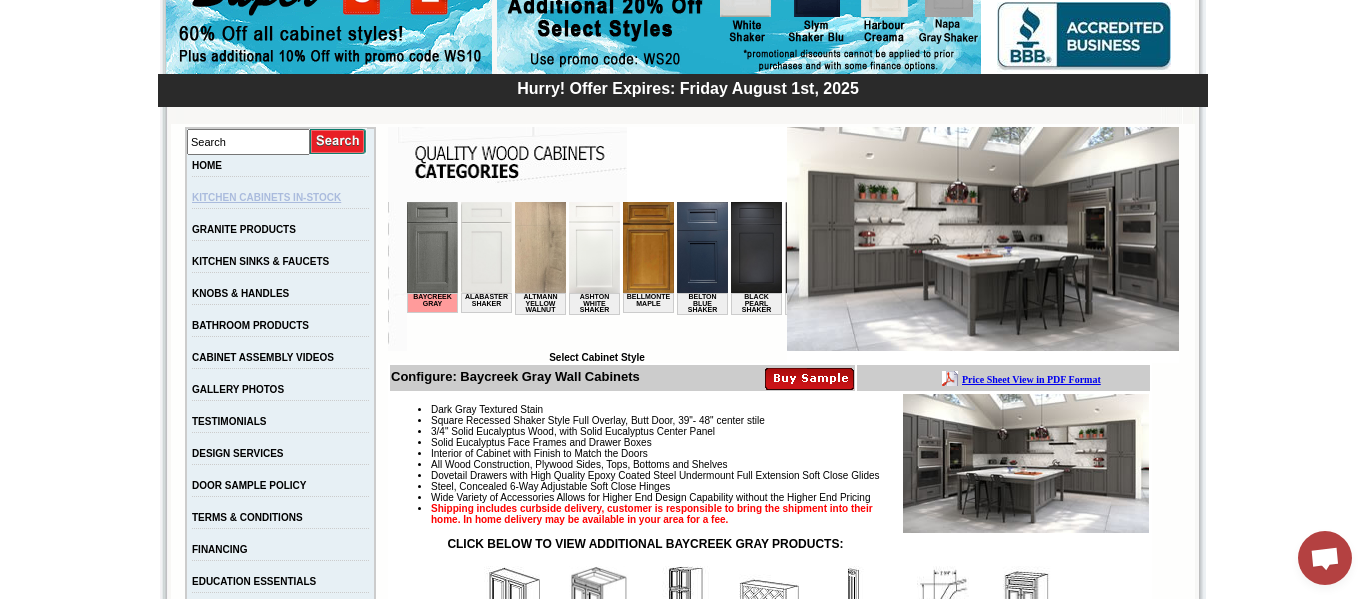 click on "KITCHEN CABINETS IN-STOCK" at bounding box center (266, 197) 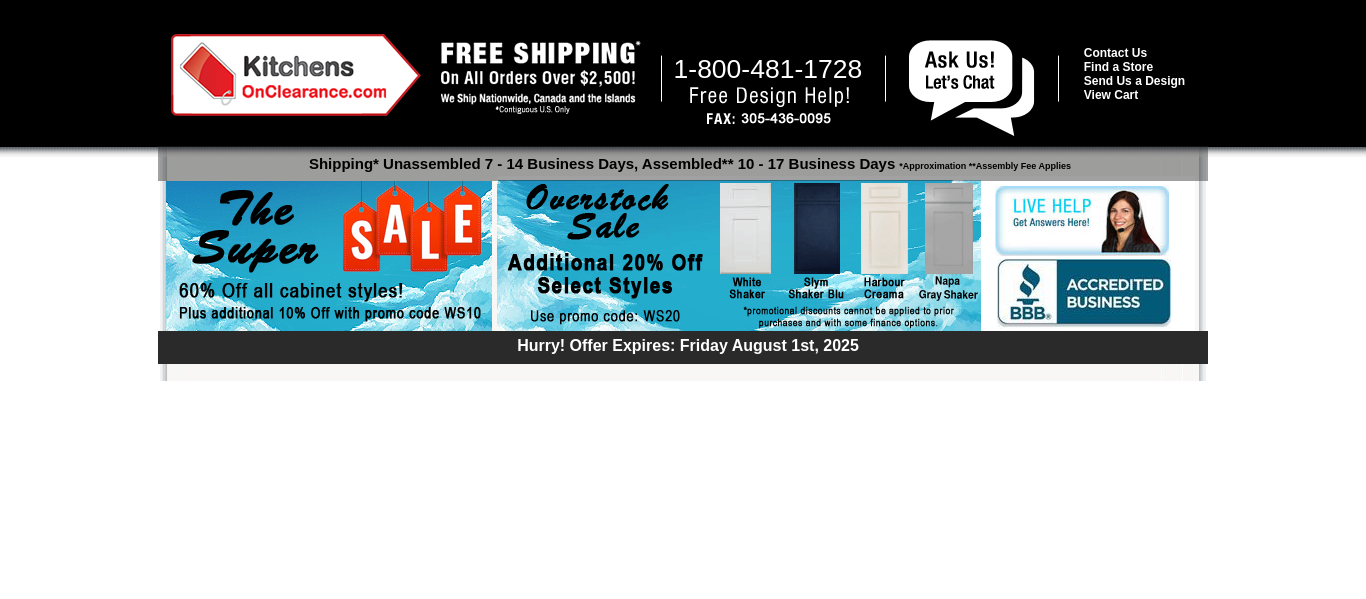 scroll, scrollTop: 0, scrollLeft: 0, axis: both 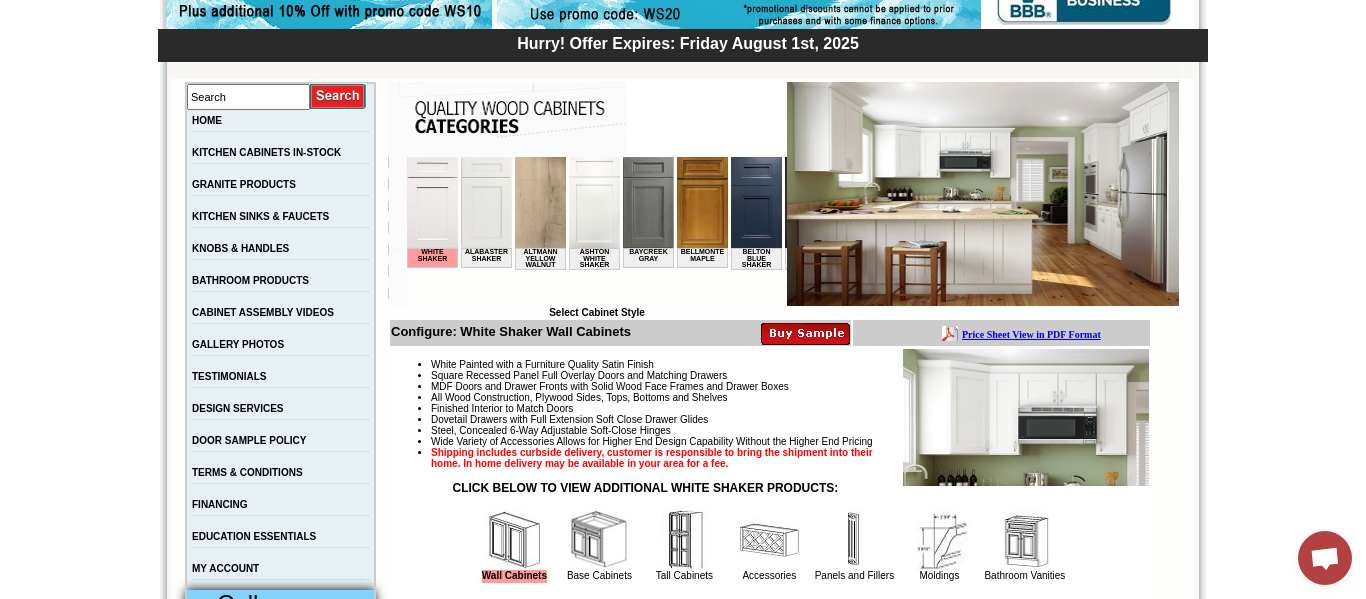 click at bounding box center (648, 202) 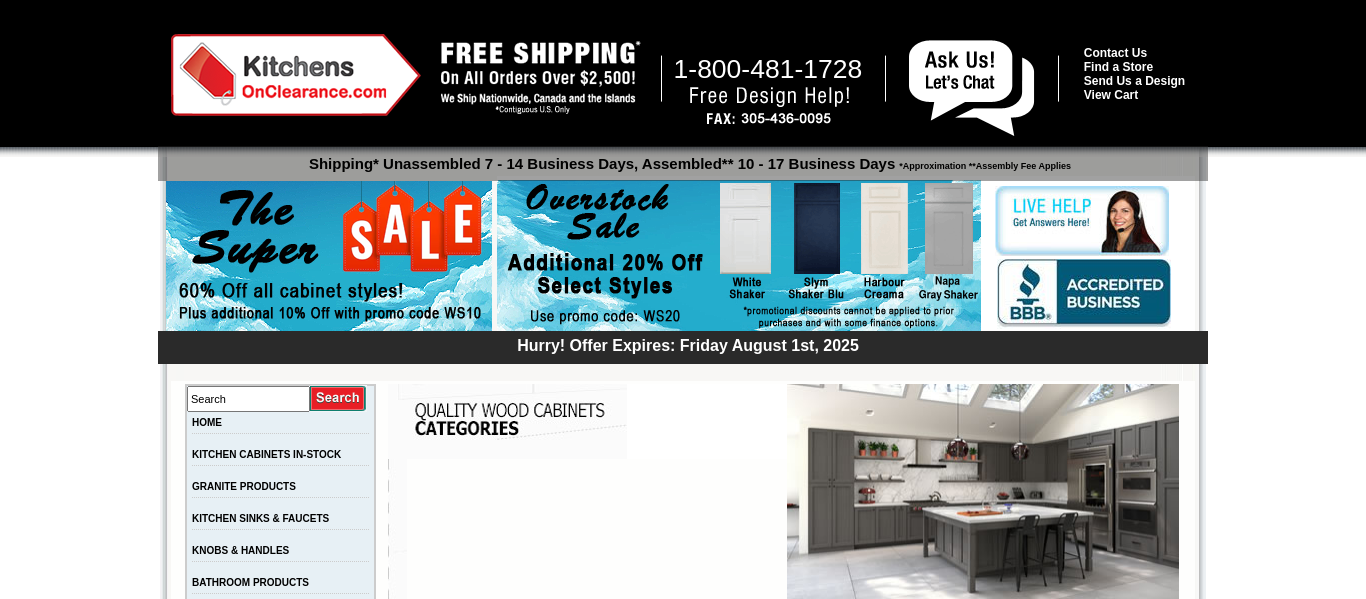 scroll, scrollTop: 0, scrollLeft: 0, axis: both 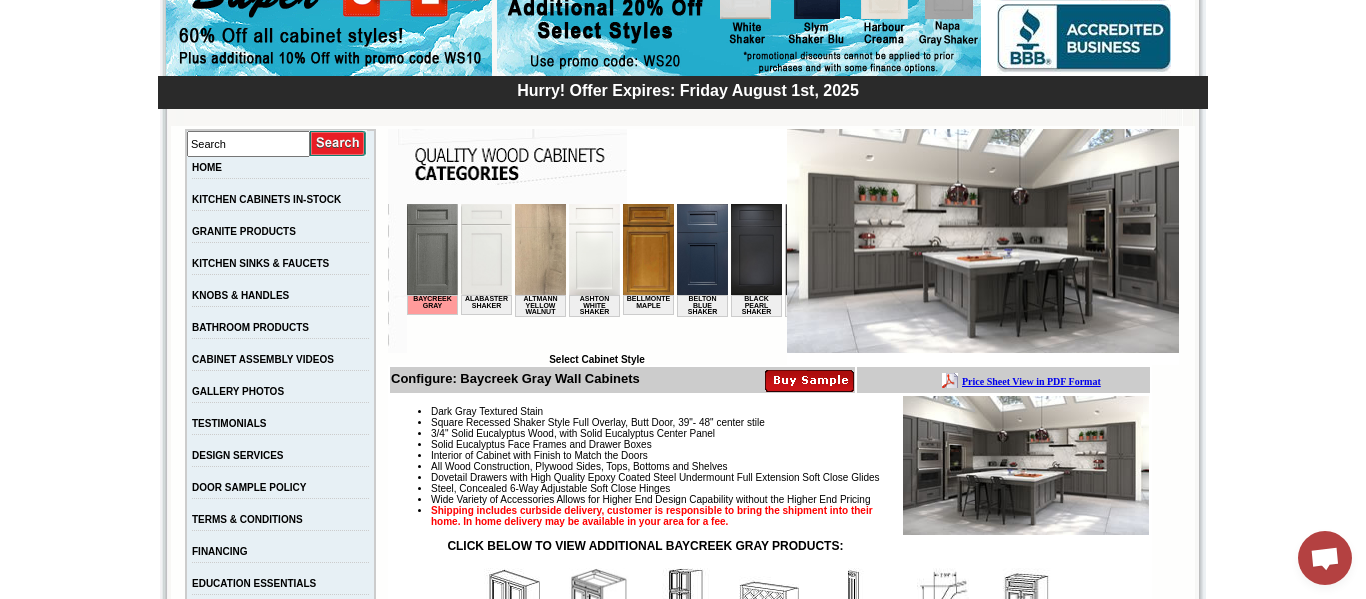 click at bounding box center [756, 249] 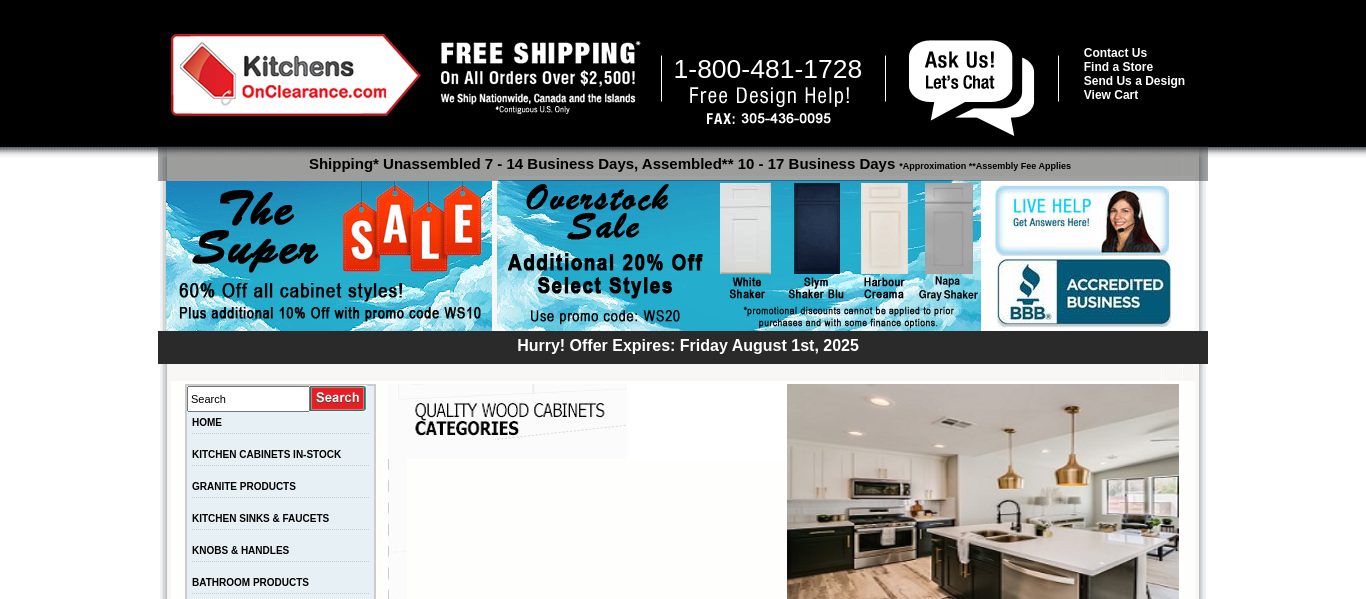scroll, scrollTop: 0, scrollLeft: 0, axis: both 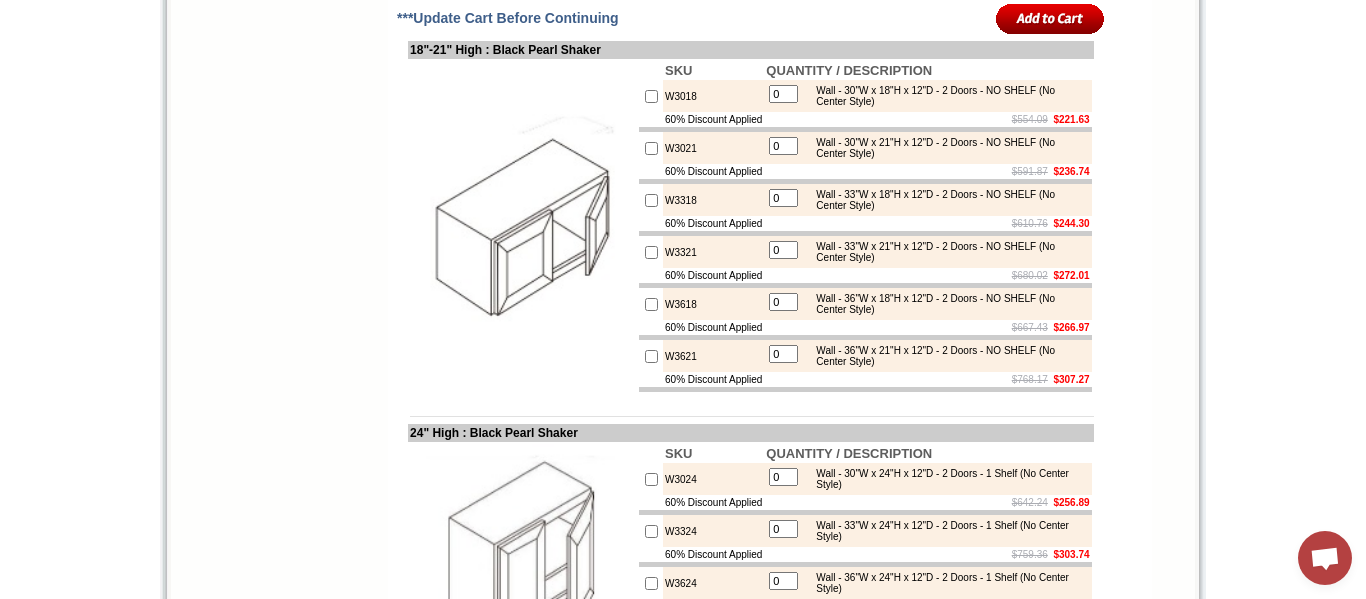 click on "1-888-620-7932
Contact Us   Find a Store   Send Us a Design   View Cart
Shipping* Unassembled 7 - 14 Business Days, Assembled** 10 - 17 Business Days
*Approximation **Assembly Fee Applies
Hurry! Offer Expires: Friday August 1st, 2025
Search
HOME
KITCHEN CABINETS IN-STOCK
GRANITE PRODUCTS" at bounding box center [683, 628] 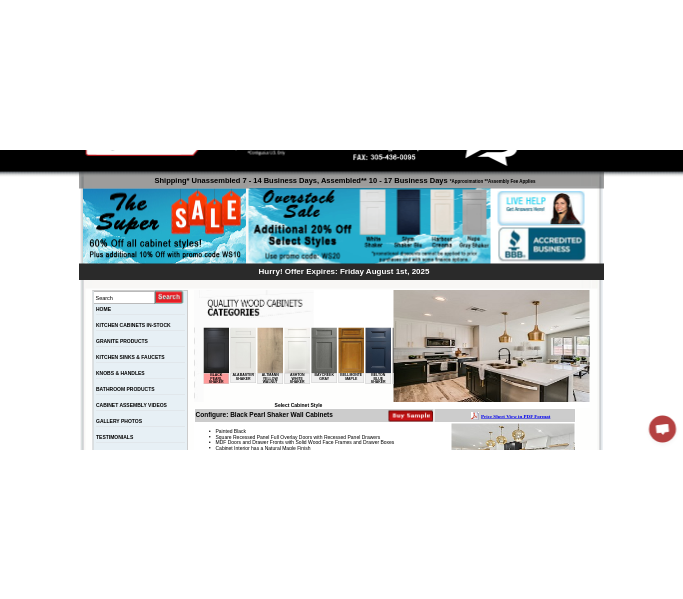 scroll, scrollTop: 100, scrollLeft: 0, axis: vertical 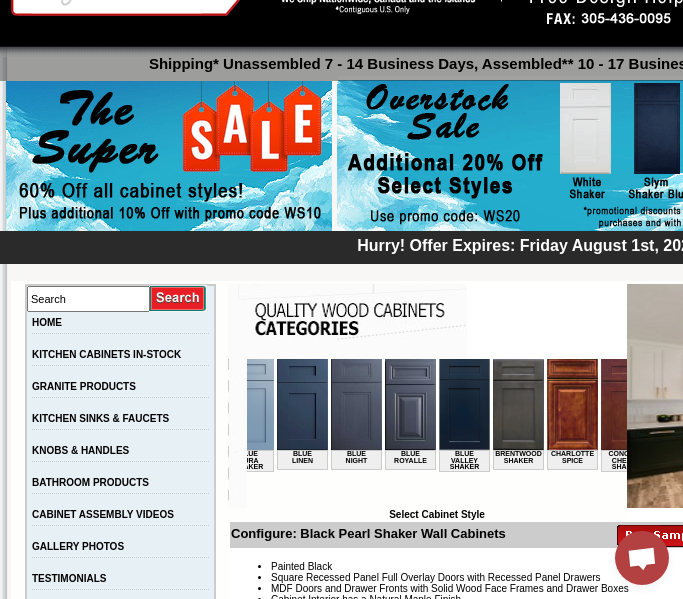 click at bounding box center [579, 156] 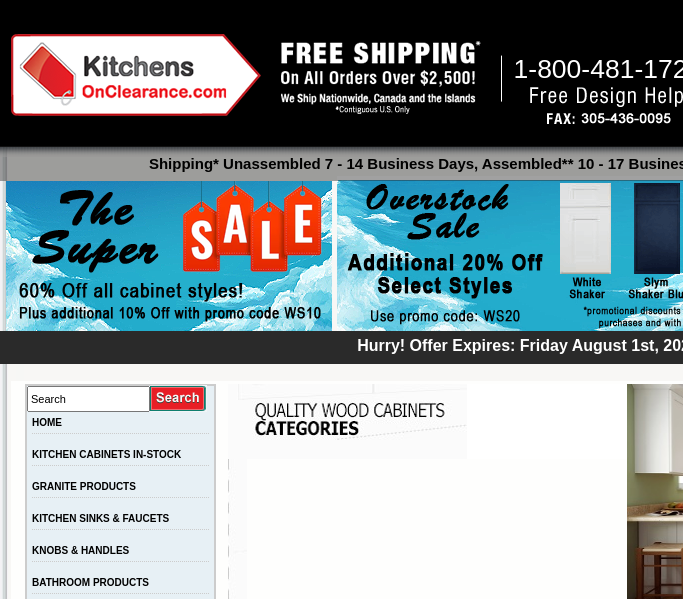 scroll, scrollTop: 0, scrollLeft: 0, axis: both 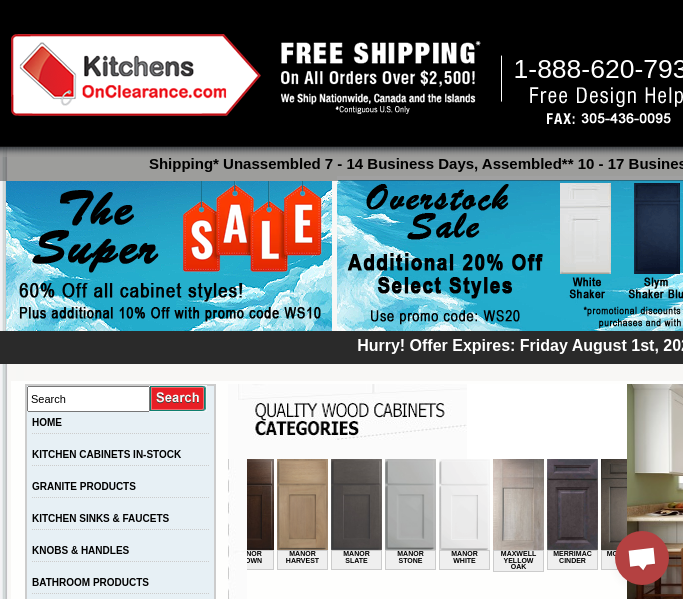click at bounding box center (302, 504) 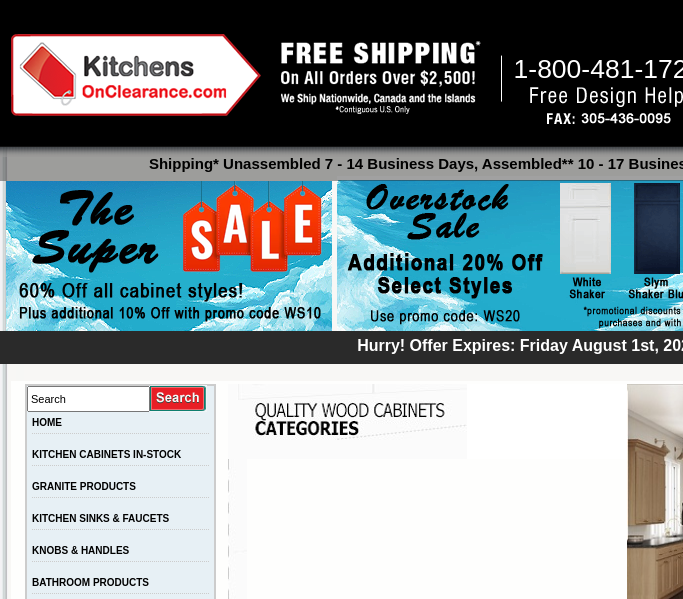 scroll, scrollTop: 0, scrollLeft: 0, axis: both 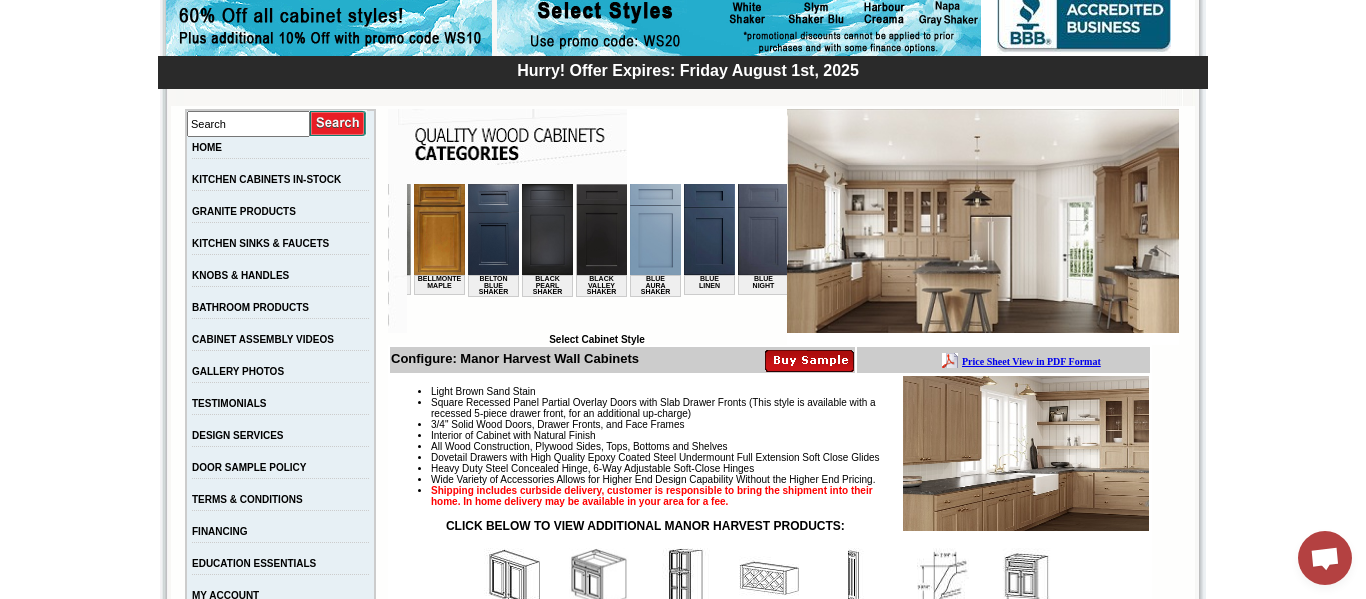click at bounding box center (655, 229) 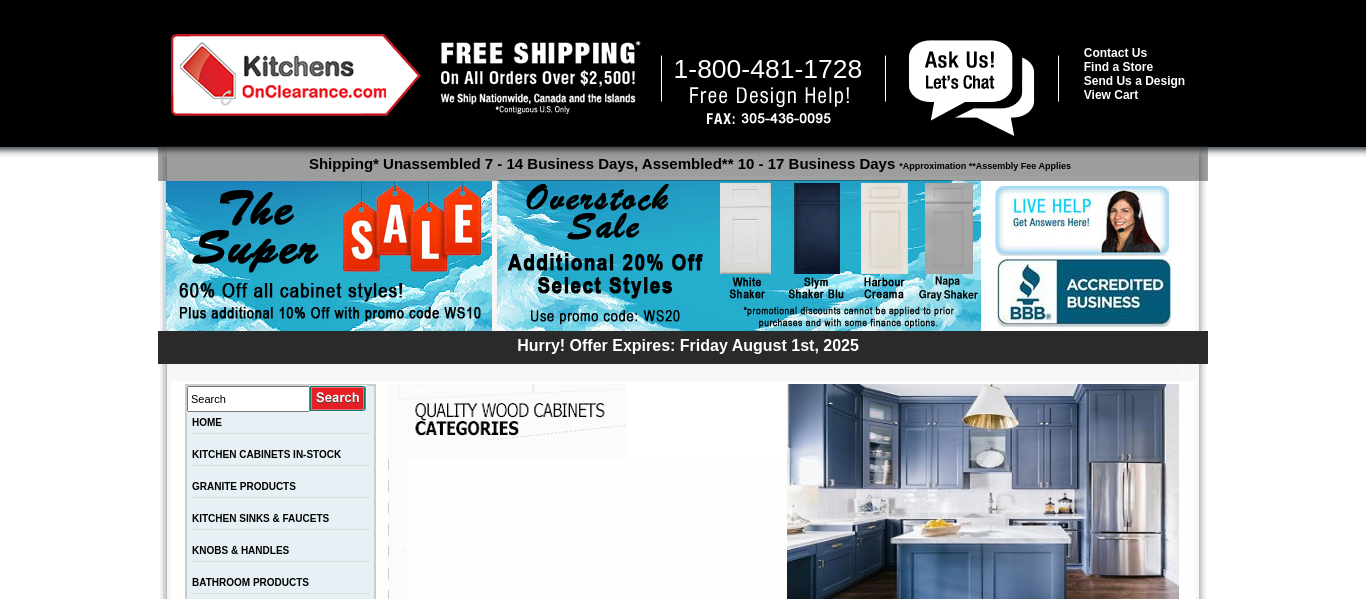 scroll, scrollTop: 0, scrollLeft: 0, axis: both 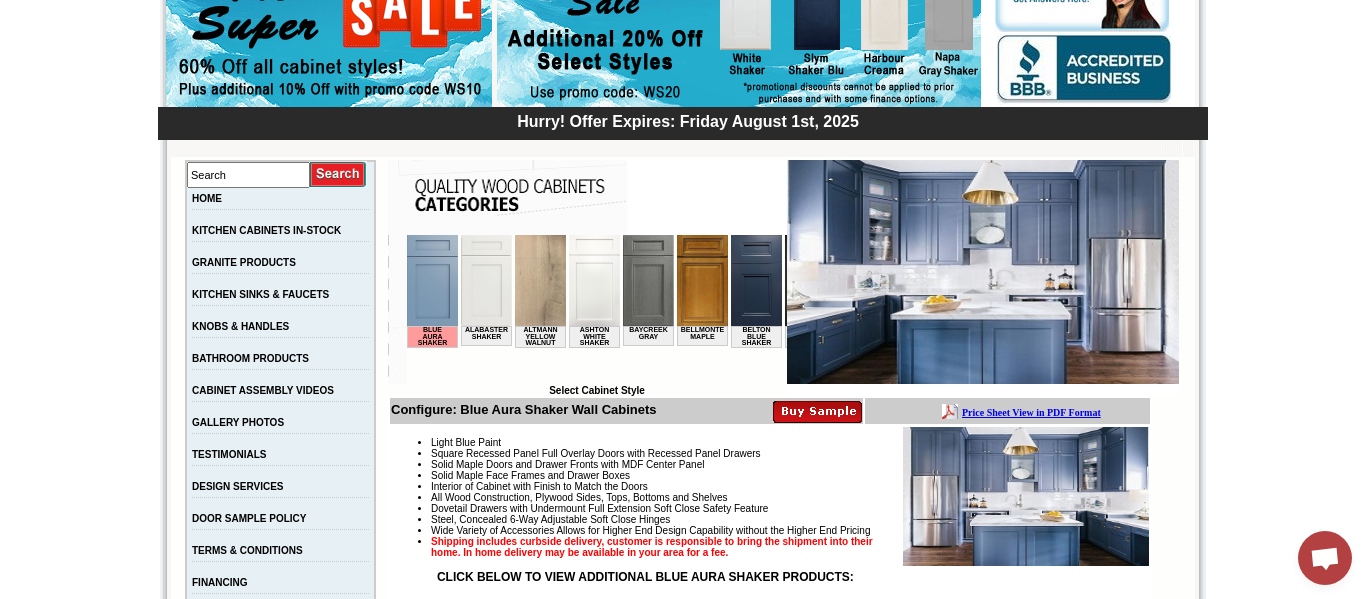 click at bounding box center (594, 280) 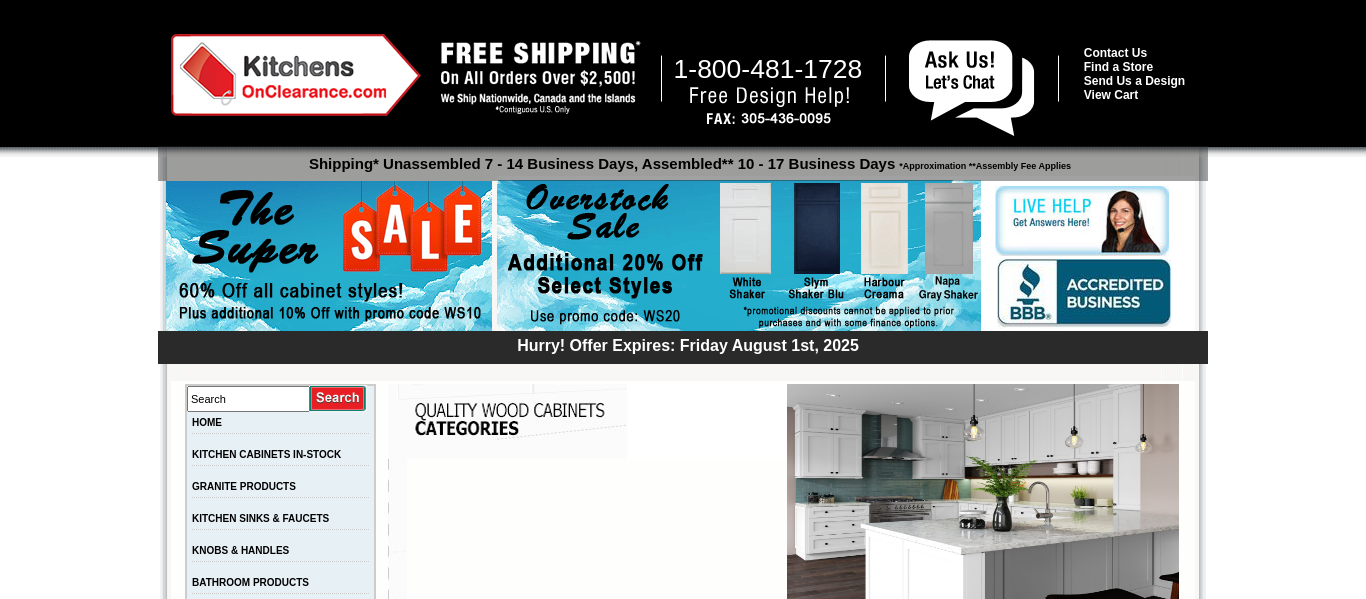 scroll, scrollTop: 0, scrollLeft: 0, axis: both 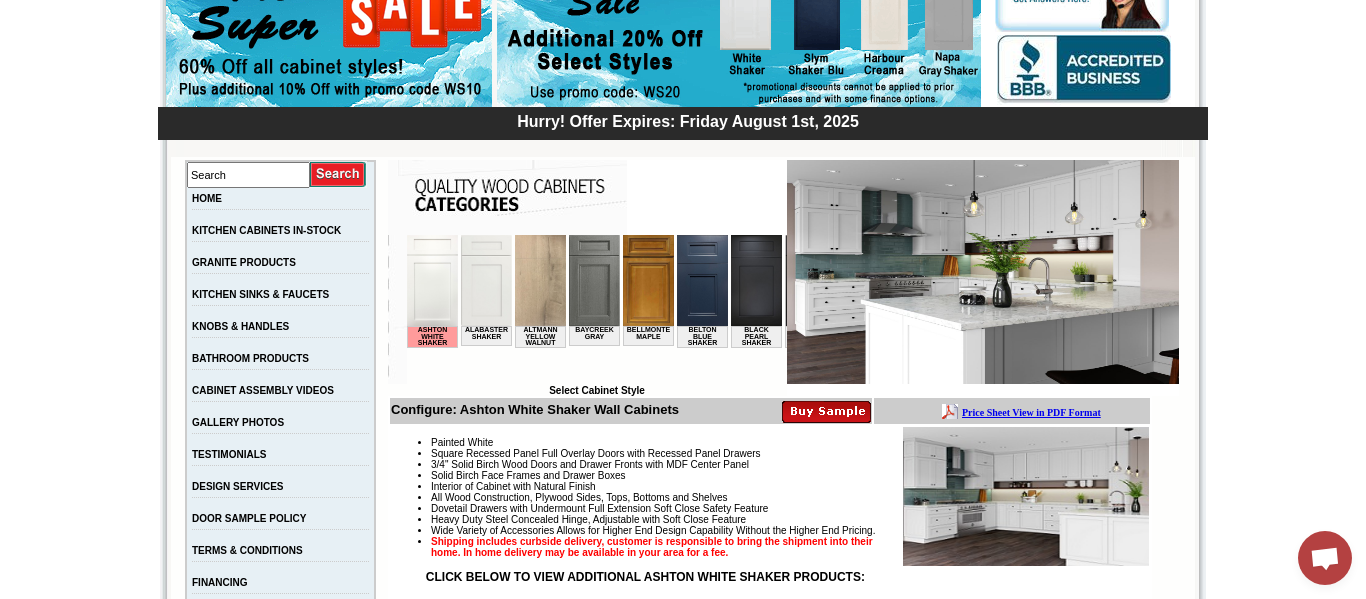 click at bounding box center (756, 280) 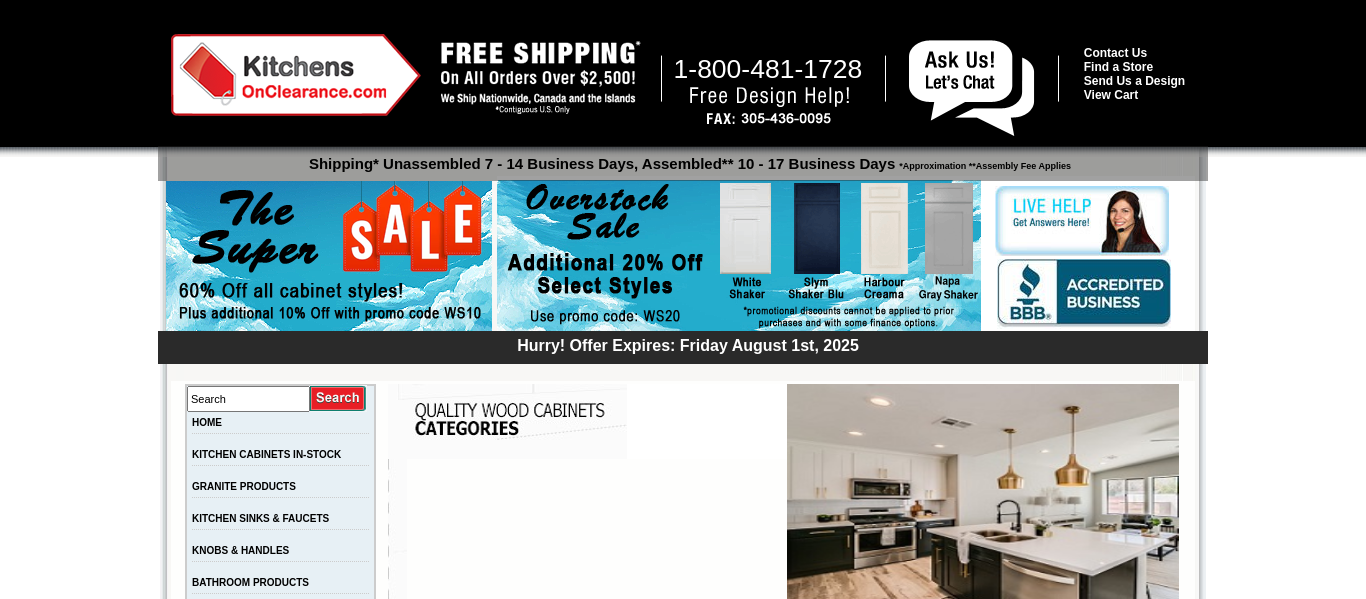 scroll, scrollTop: 0, scrollLeft: 0, axis: both 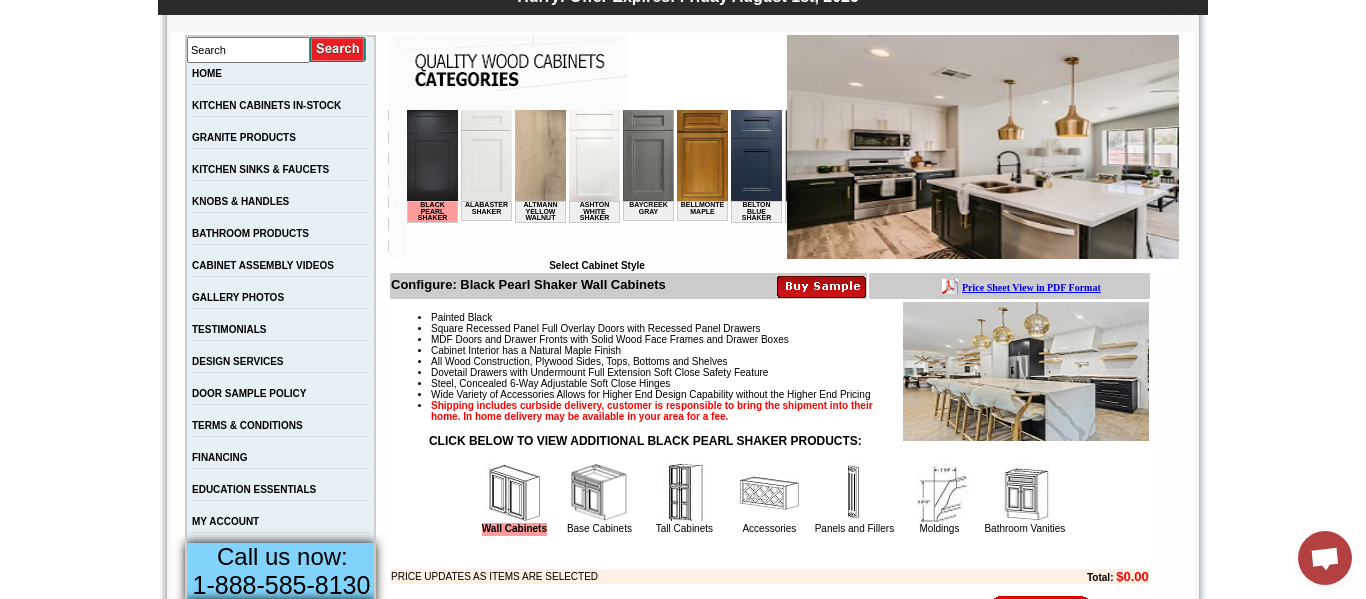 click at bounding box center (599, 493) 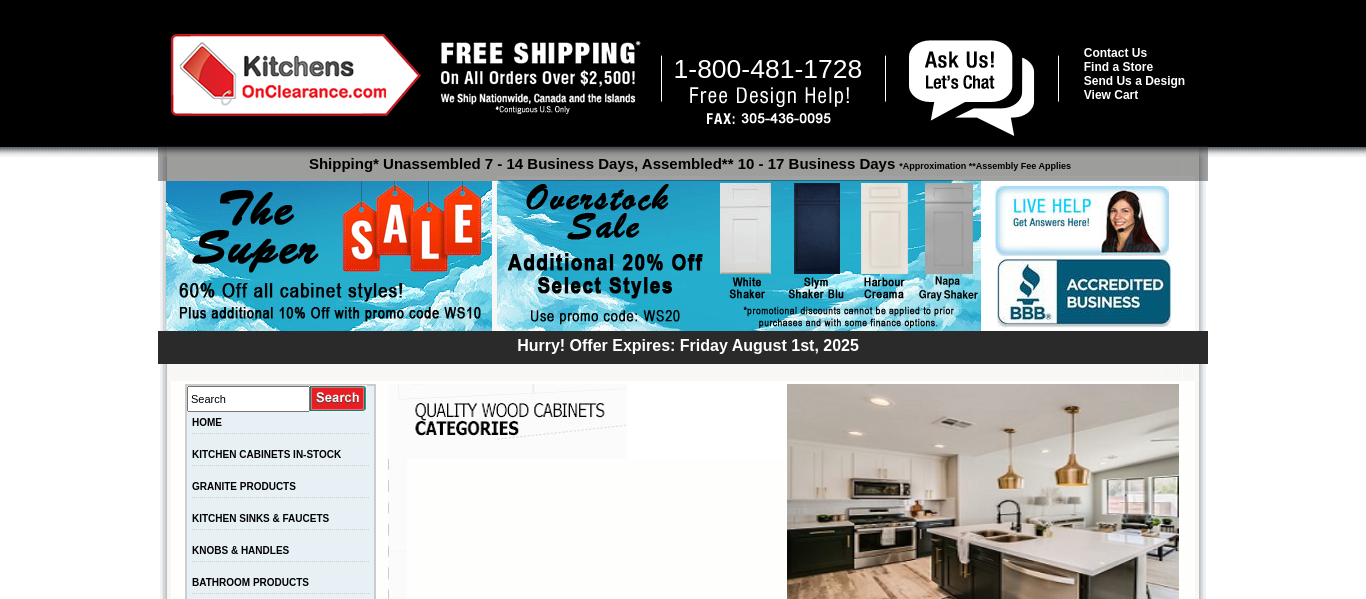 scroll, scrollTop: 0, scrollLeft: 0, axis: both 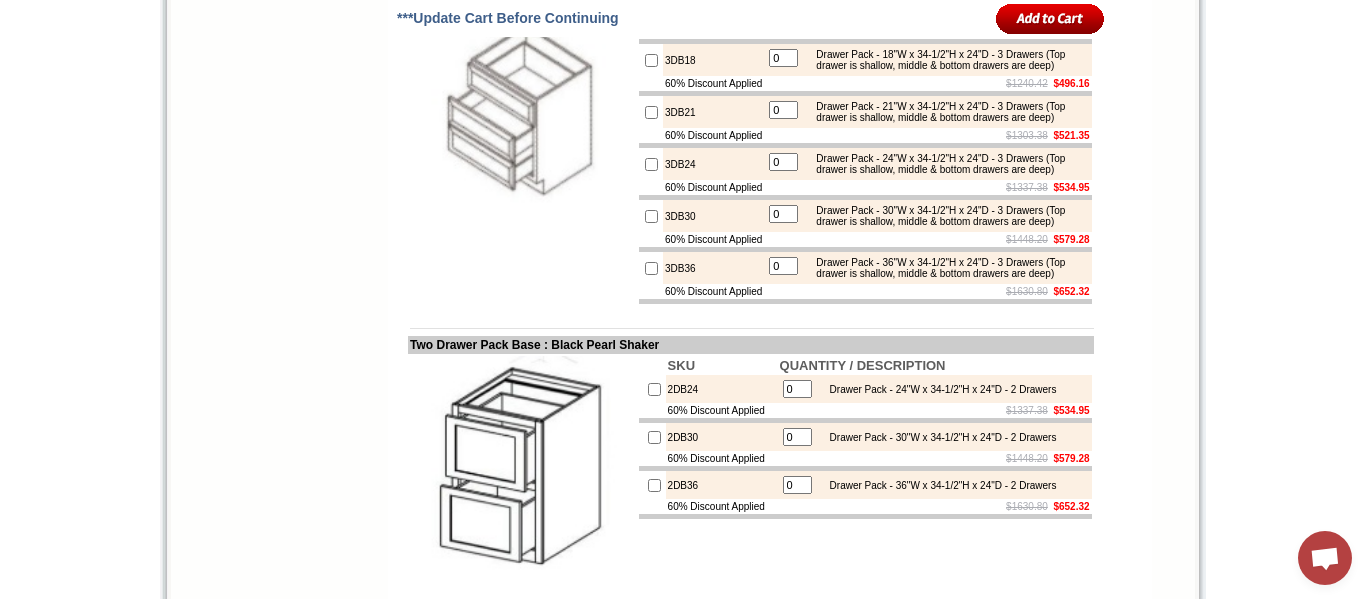 click at bounding box center (651, 268) 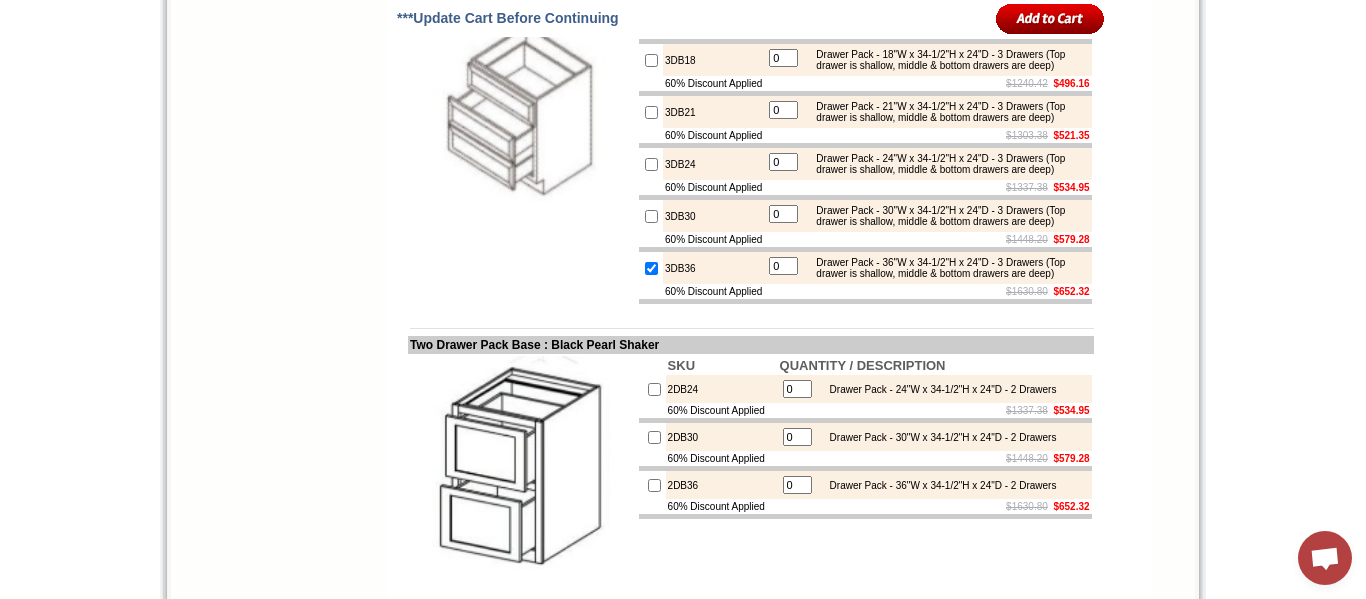 type on "1" 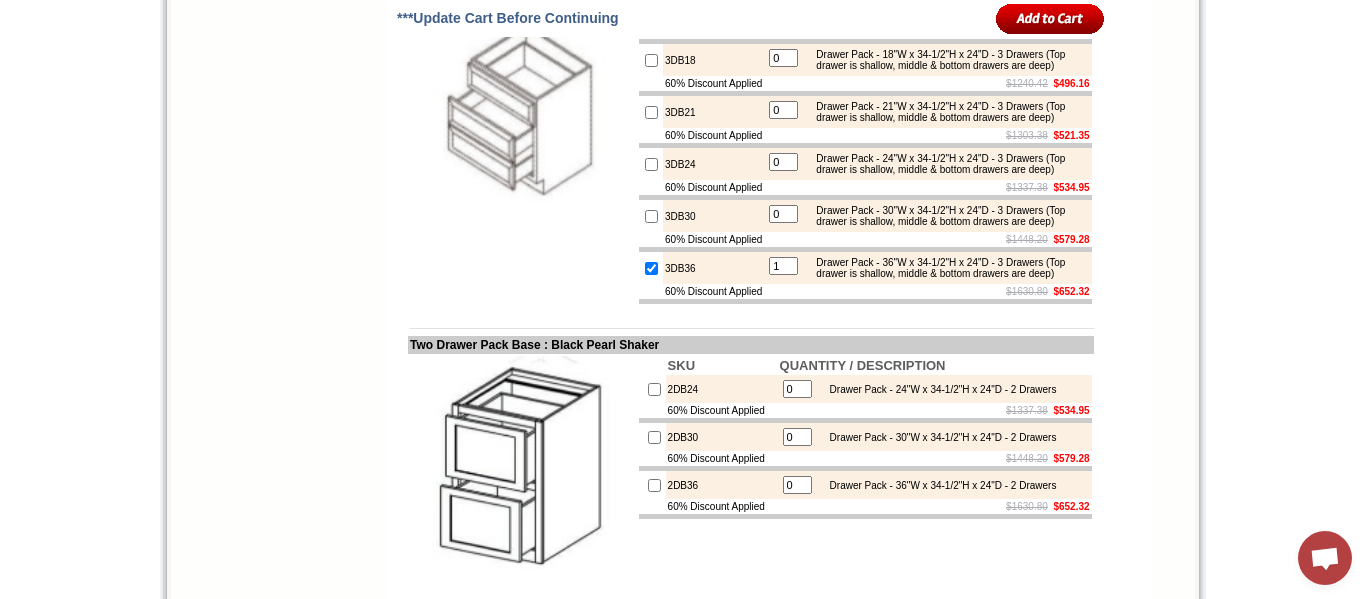 click on "0" at bounding box center [783, 162] 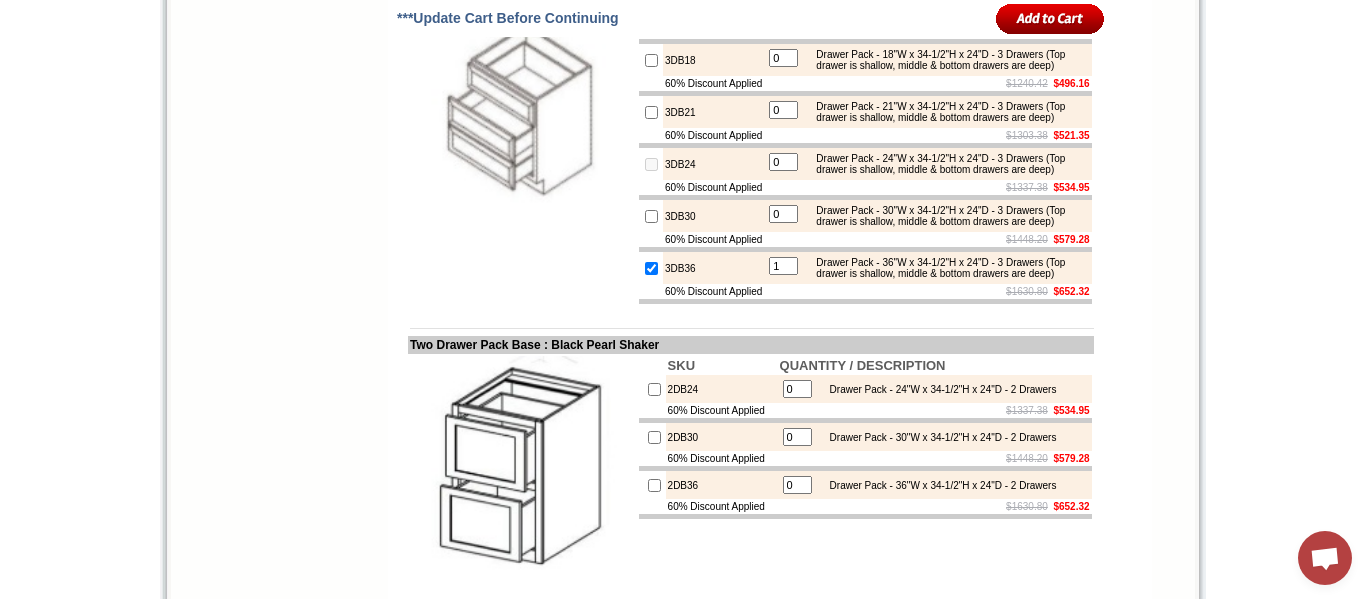 click on "0" at bounding box center (783, 162) 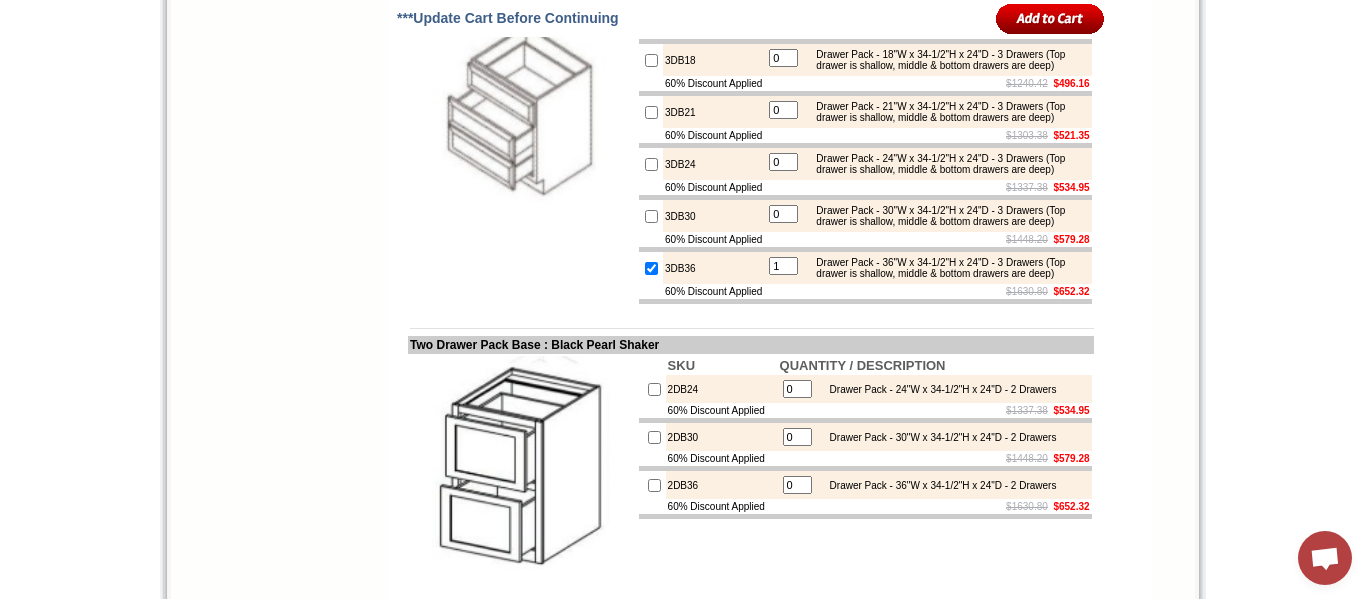 click at bounding box center (651, 164) 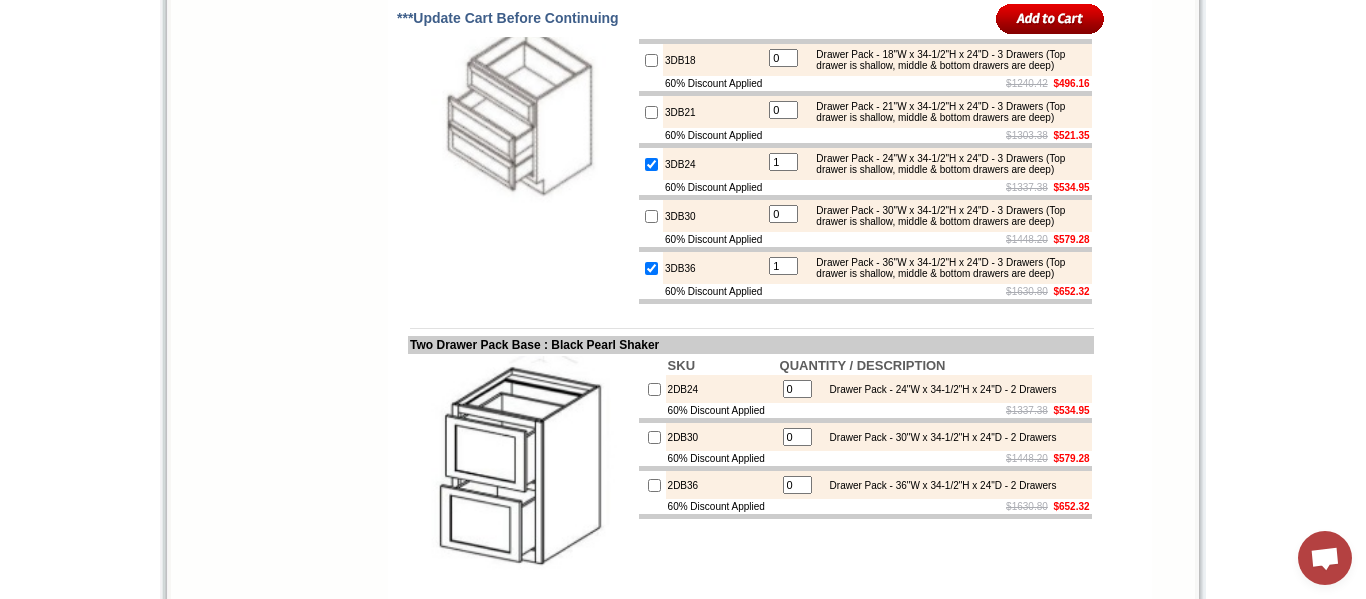 click on "1" at bounding box center (783, 162) 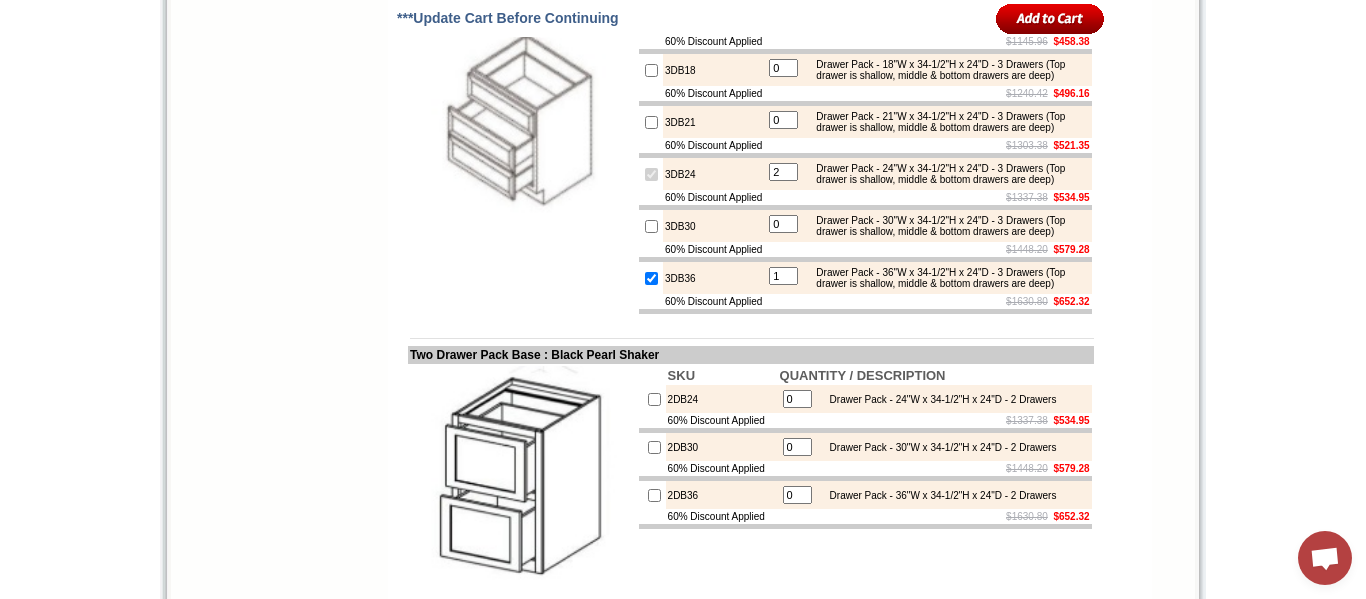 scroll, scrollTop: 3175, scrollLeft: 0, axis: vertical 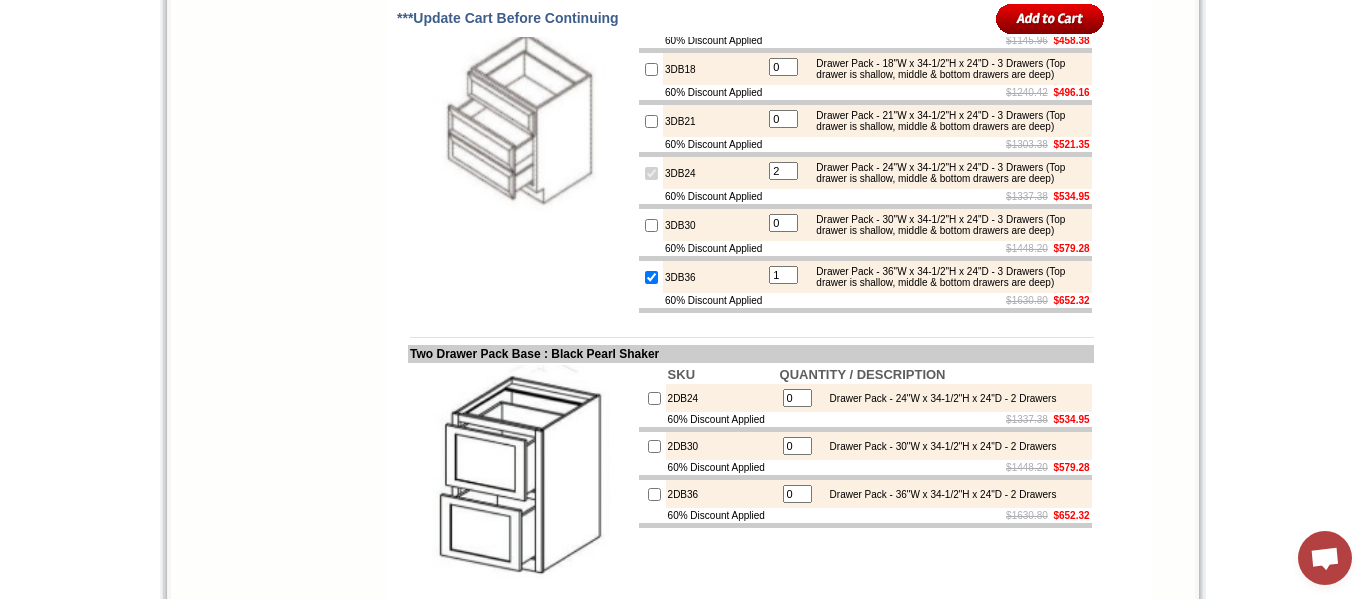 type on "2" 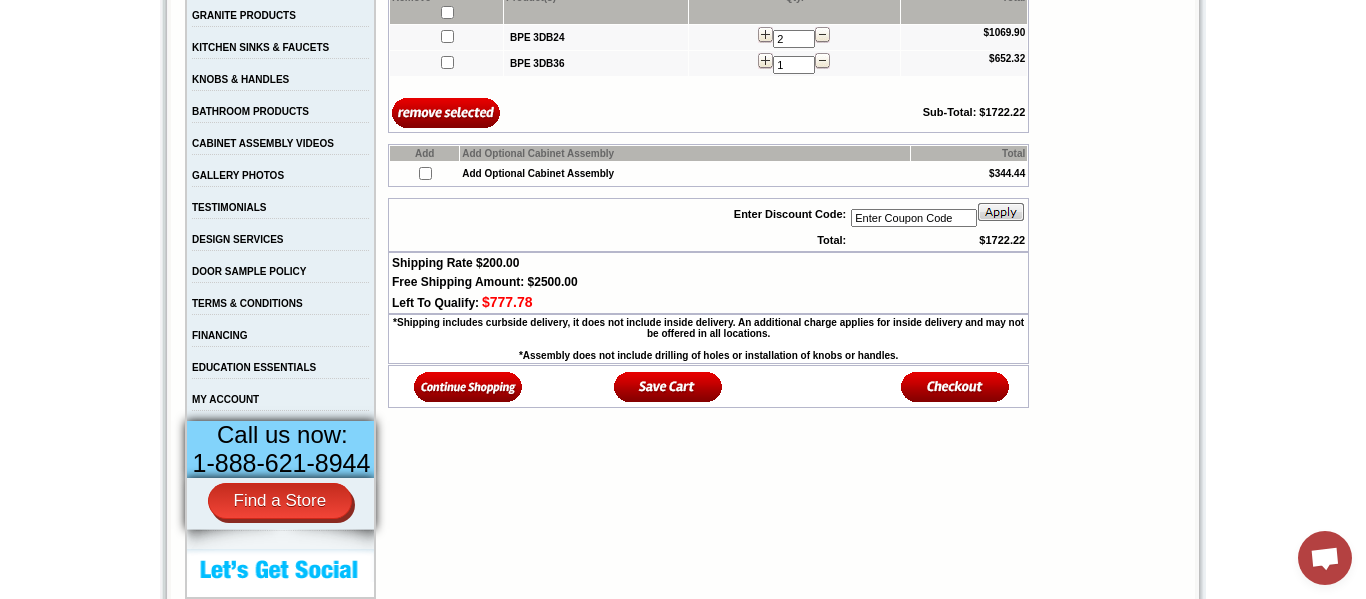 scroll, scrollTop: 464, scrollLeft: 0, axis: vertical 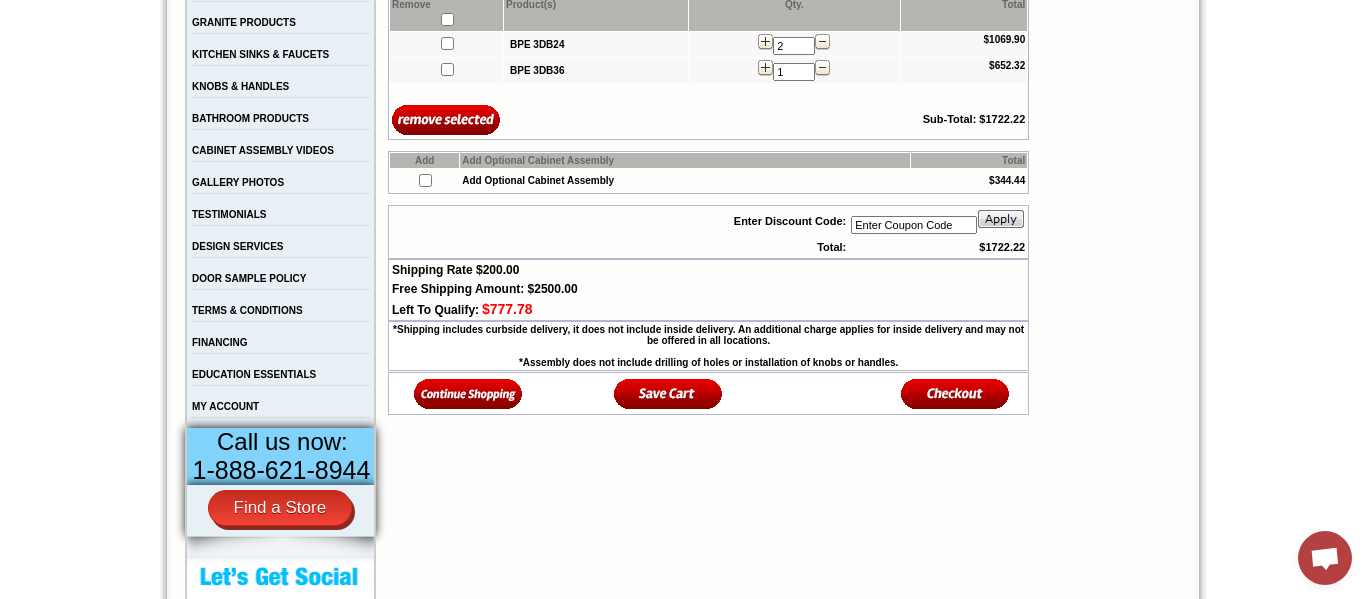 click at bounding box center [468, 393] 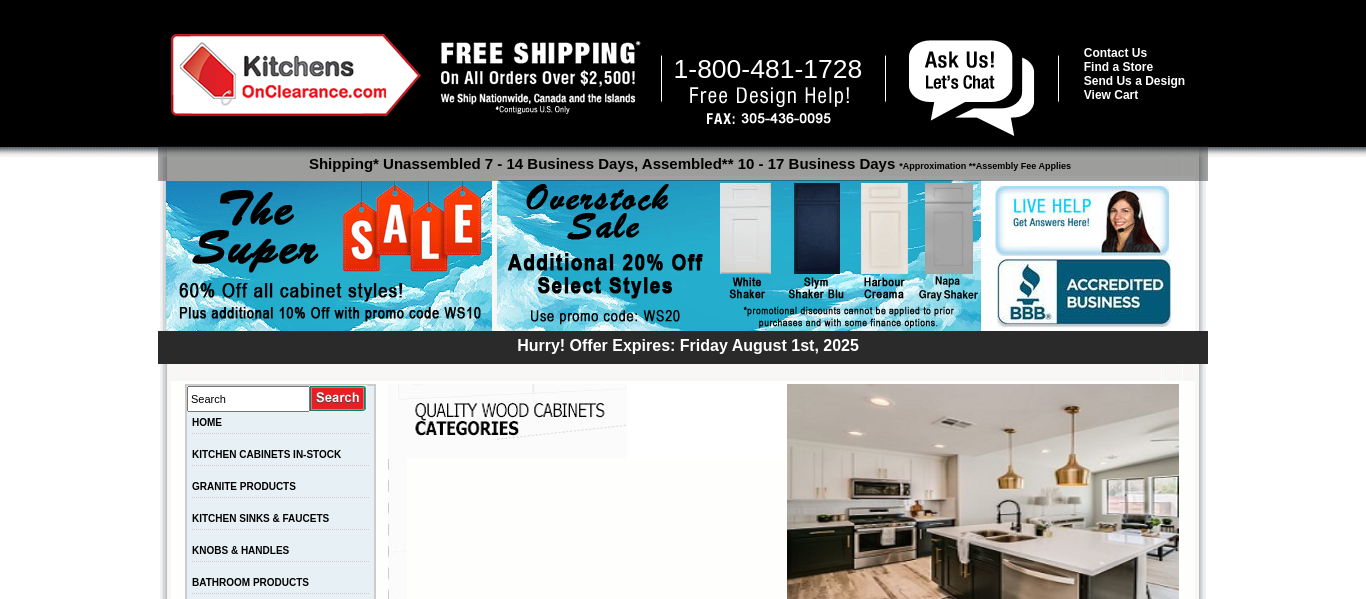 scroll, scrollTop: 179, scrollLeft: 0, axis: vertical 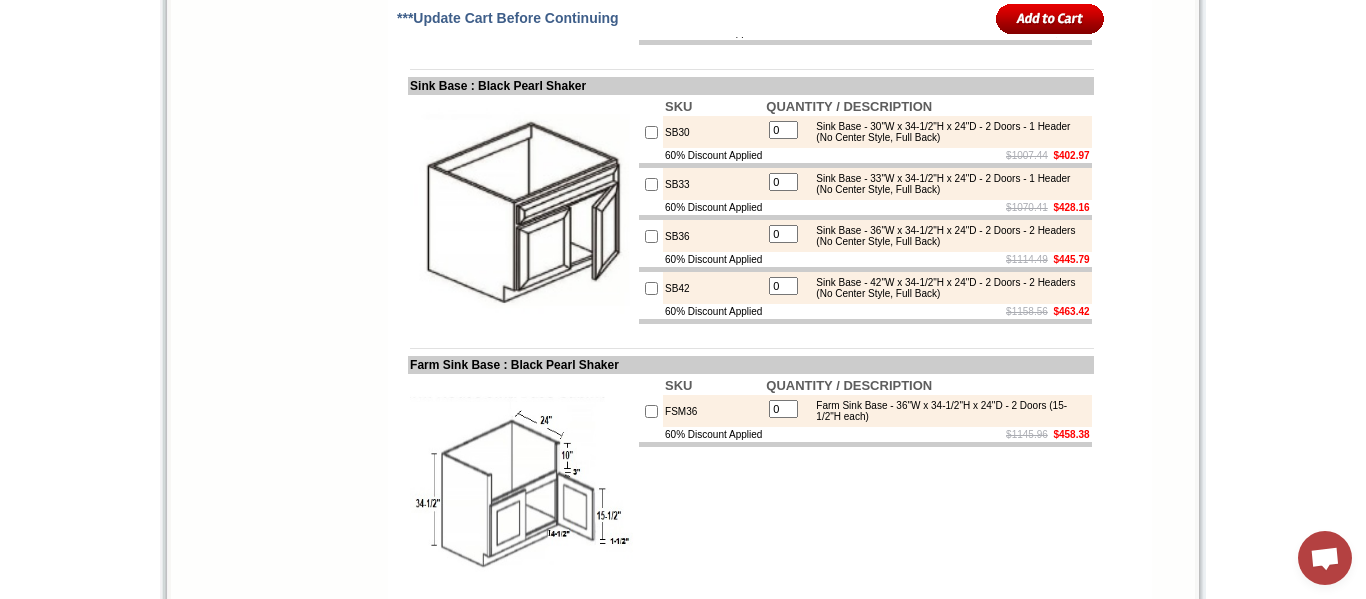 click on "1-888-621-8944
Contact Us   Find a Store   Send Us a Design   View Cart
Shipping* Unassembled 7 - 14 Business Days, Assembled** 10 - 17 Business Days
*Approximation **Assembly Fee Applies
Hurry! Offer Expires: Friday August 1st, 2025
Search
HOME
KITCHEN CABINETS IN-STOCK
GRANITE PRODUCTS" at bounding box center (683, 770) 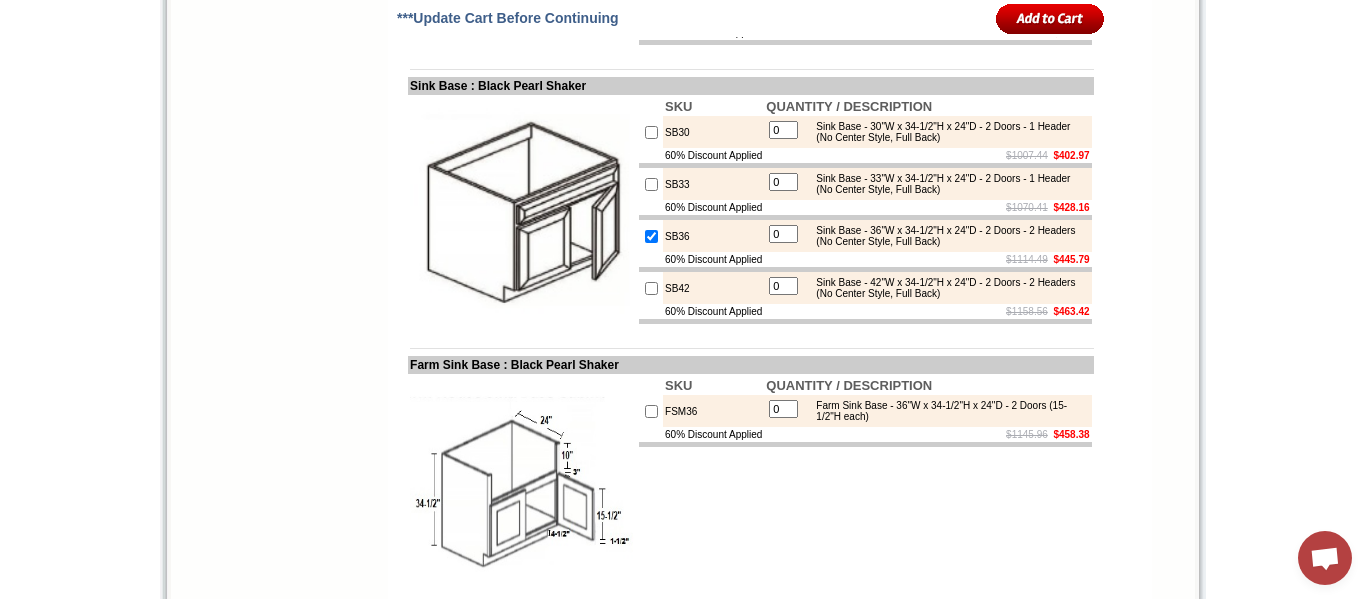 type on "1" 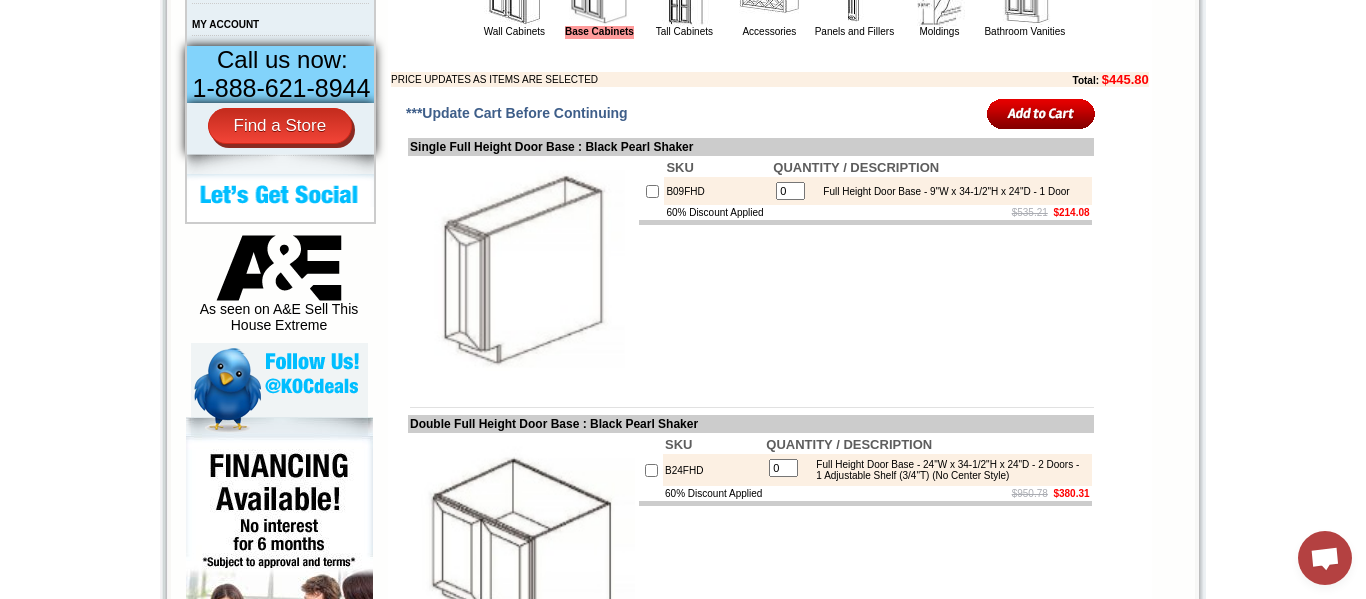 scroll, scrollTop: 845, scrollLeft: 0, axis: vertical 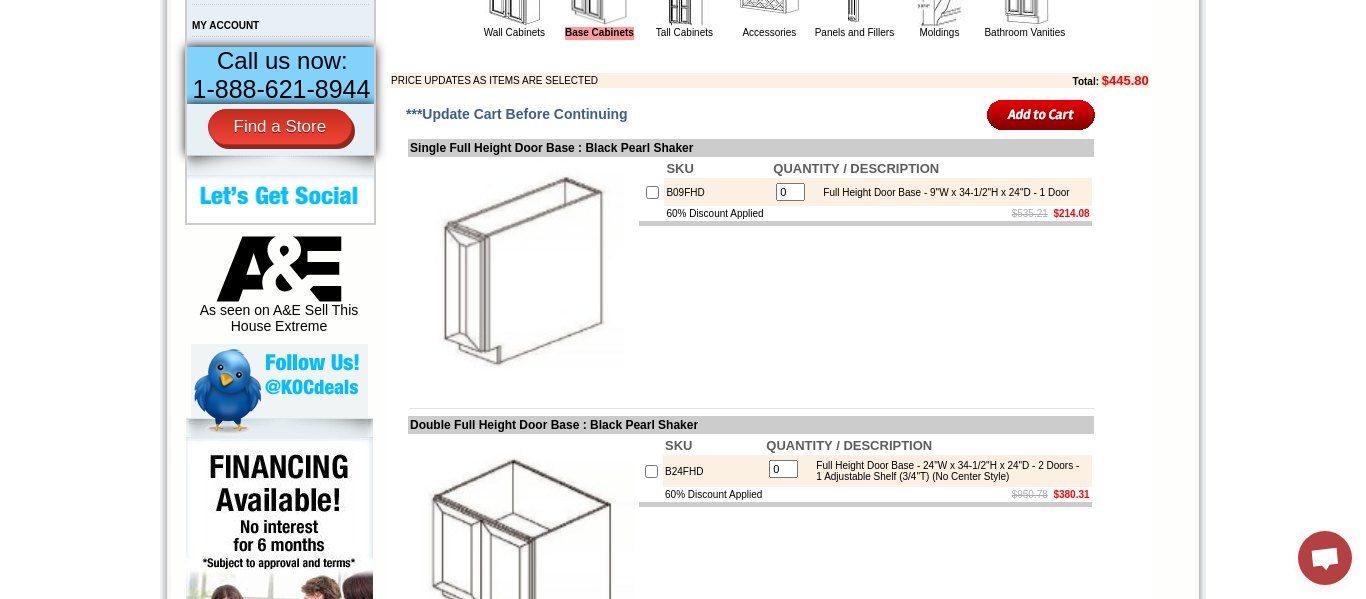 click at bounding box center [652, 192] 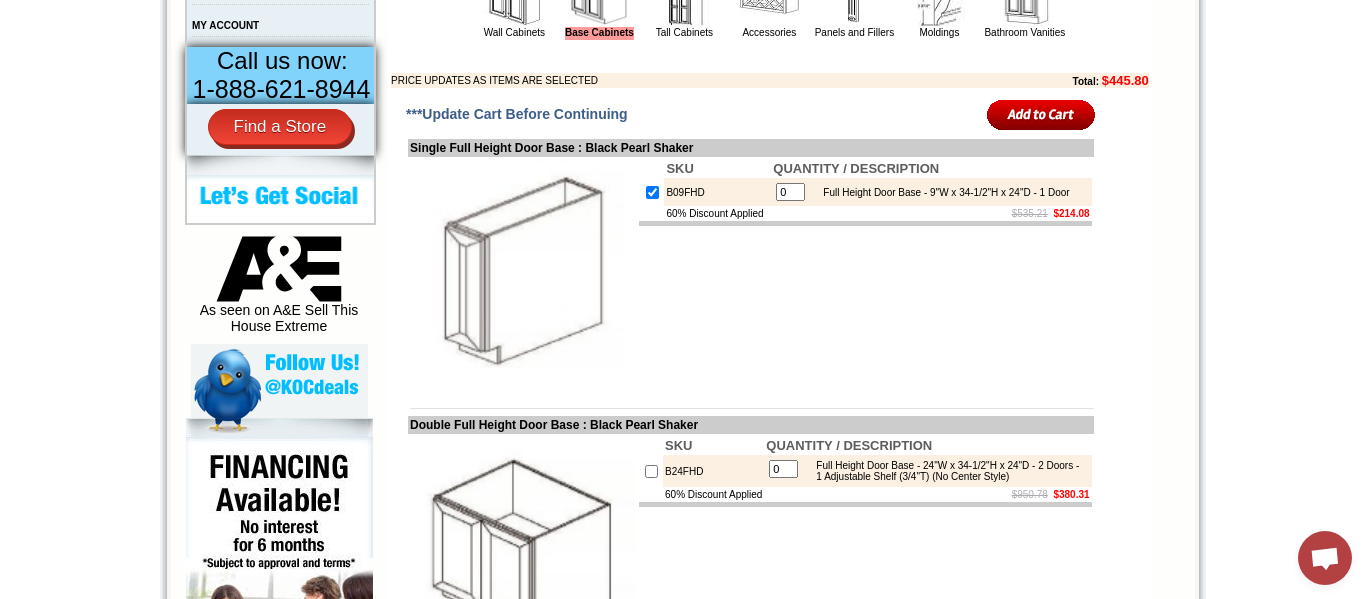type on "1" 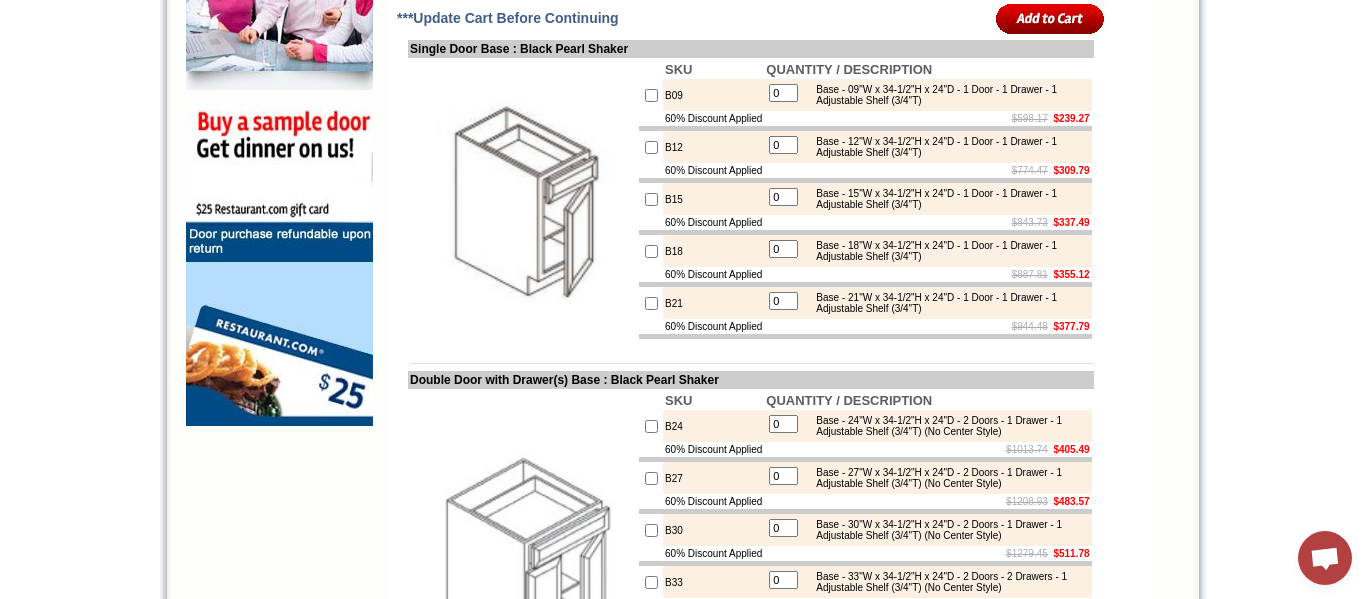 scroll, scrollTop: 1489, scrollLeft: 0, axis: vertical 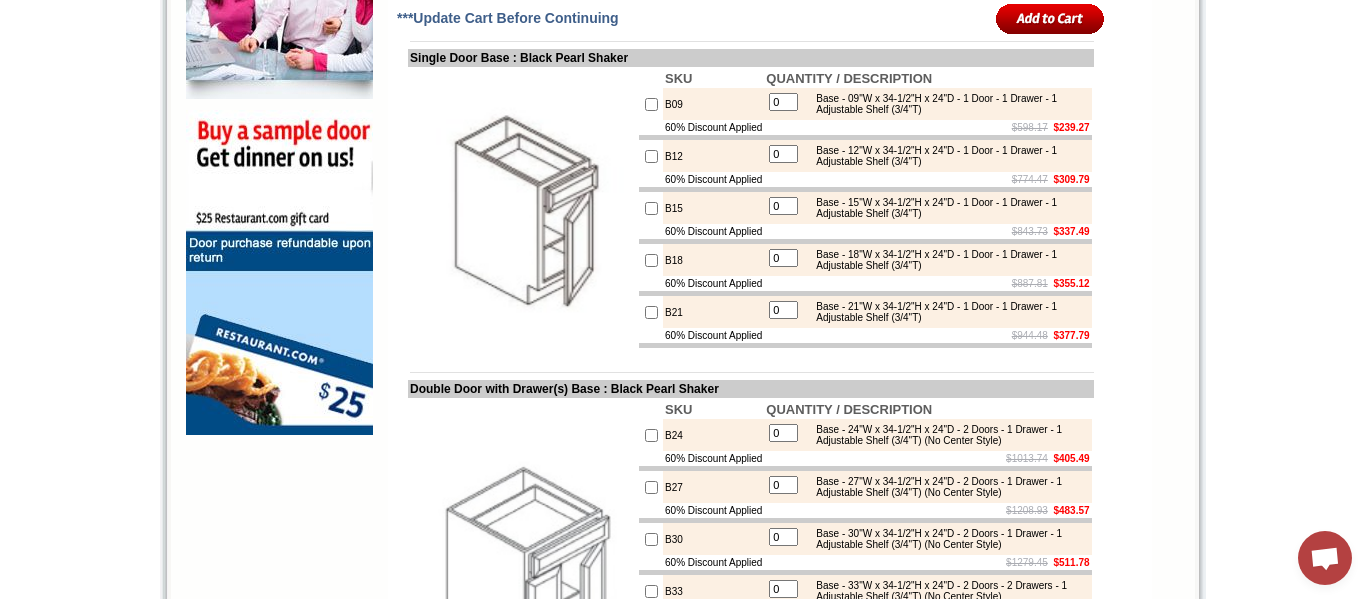 click at bounding box center (651, 312) 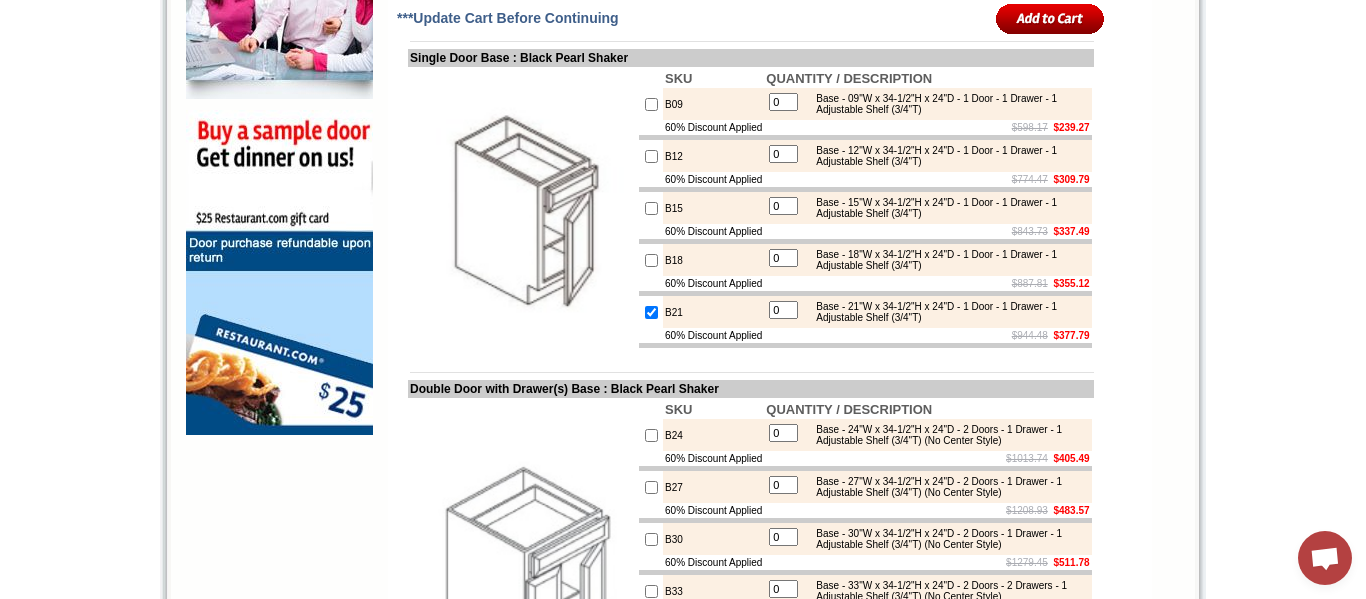 type on "1" 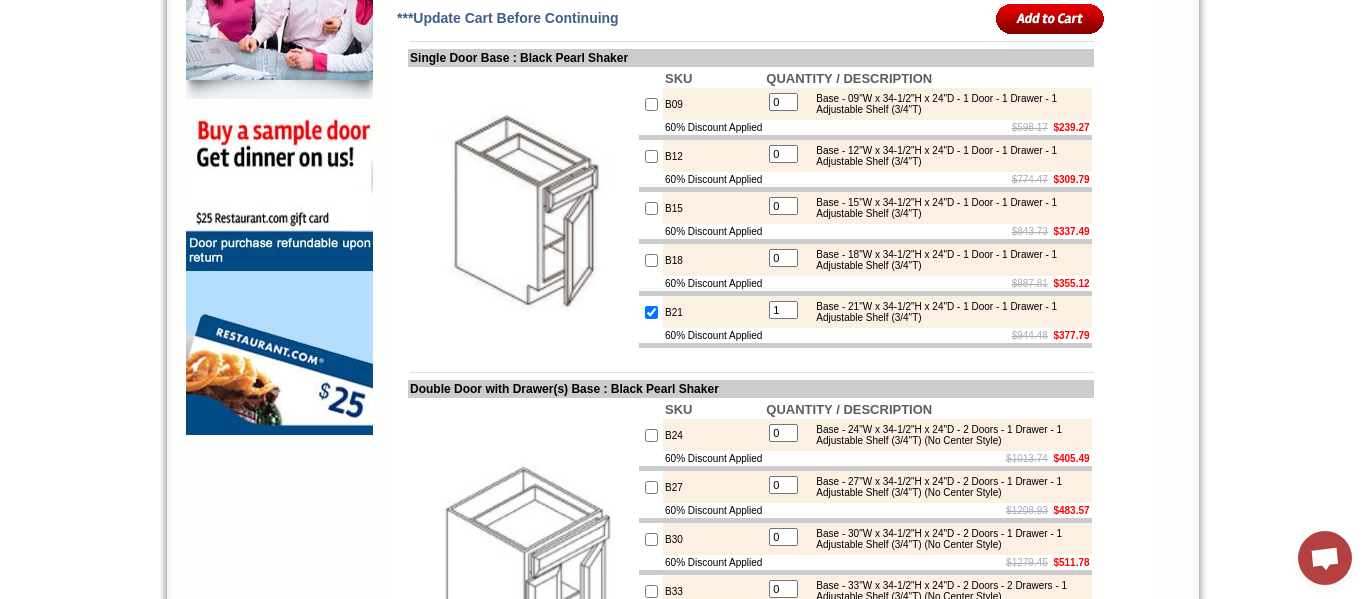 click at bounding box center [1050, 18] 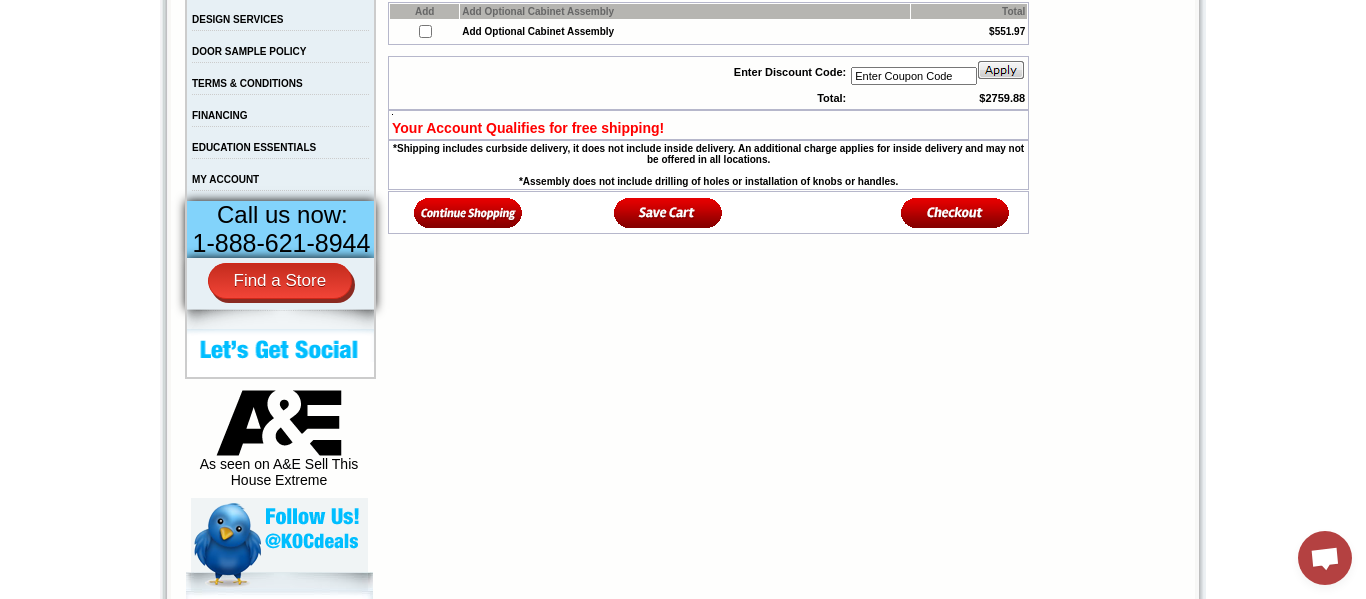 scroll, scrollTop: 711, scrollLeft: 0, axis: vertical 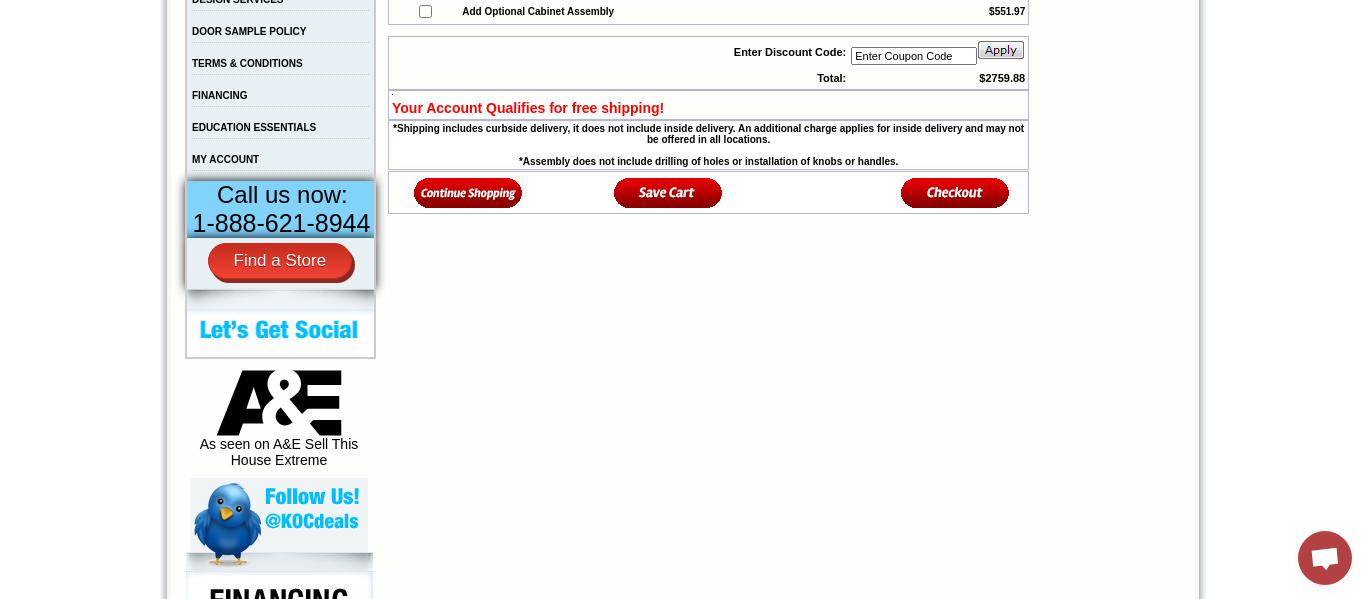 click at bounding box center [468, 192] 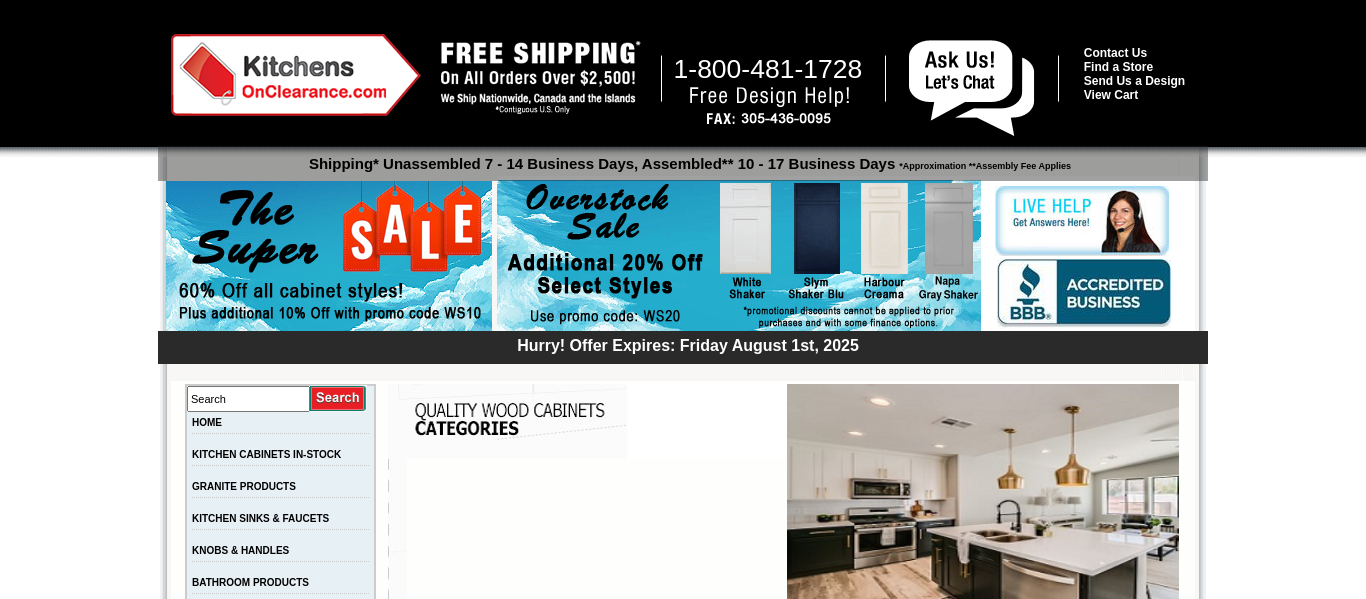 scroll, scrollTop: 0, scrollLeft: 0, axis: both 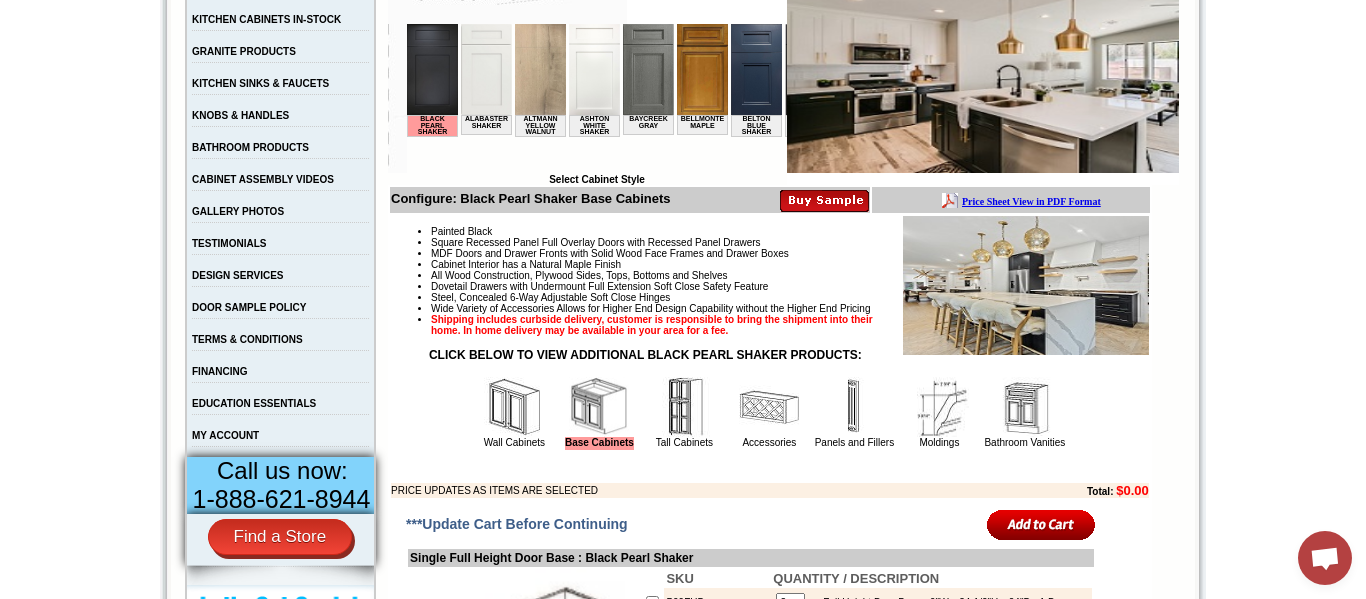 click at bounding box center [684, 407] 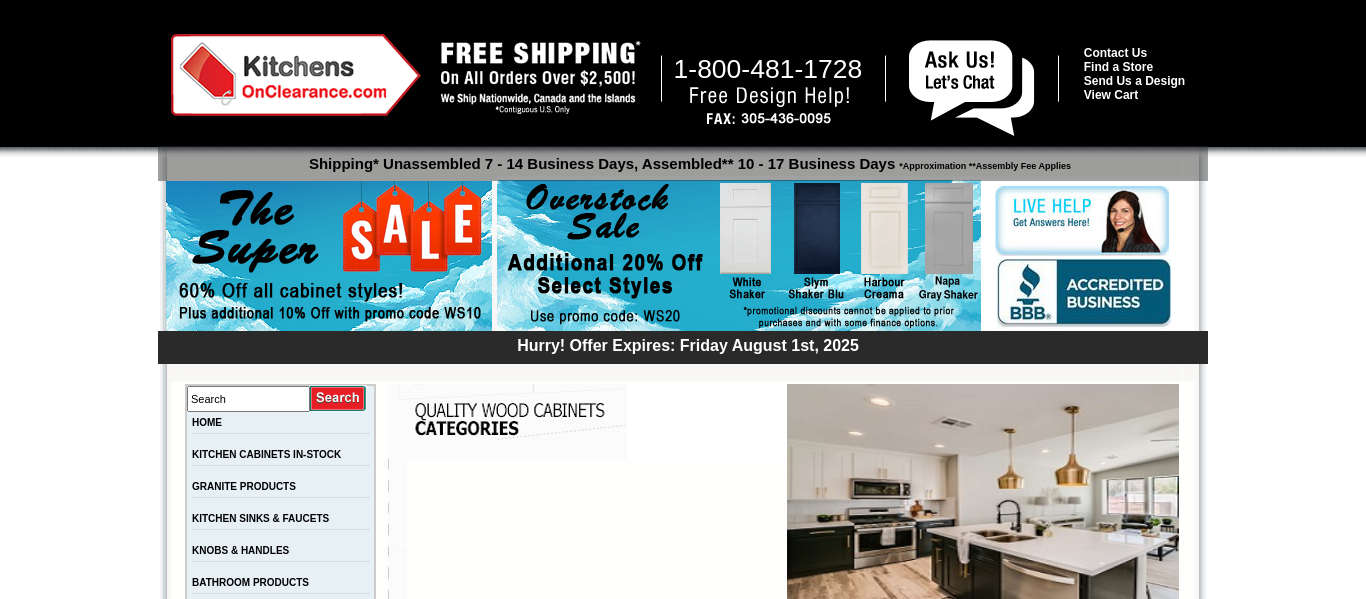 scroll, scrollTop: 0, scrollLeft: 0, axis: both 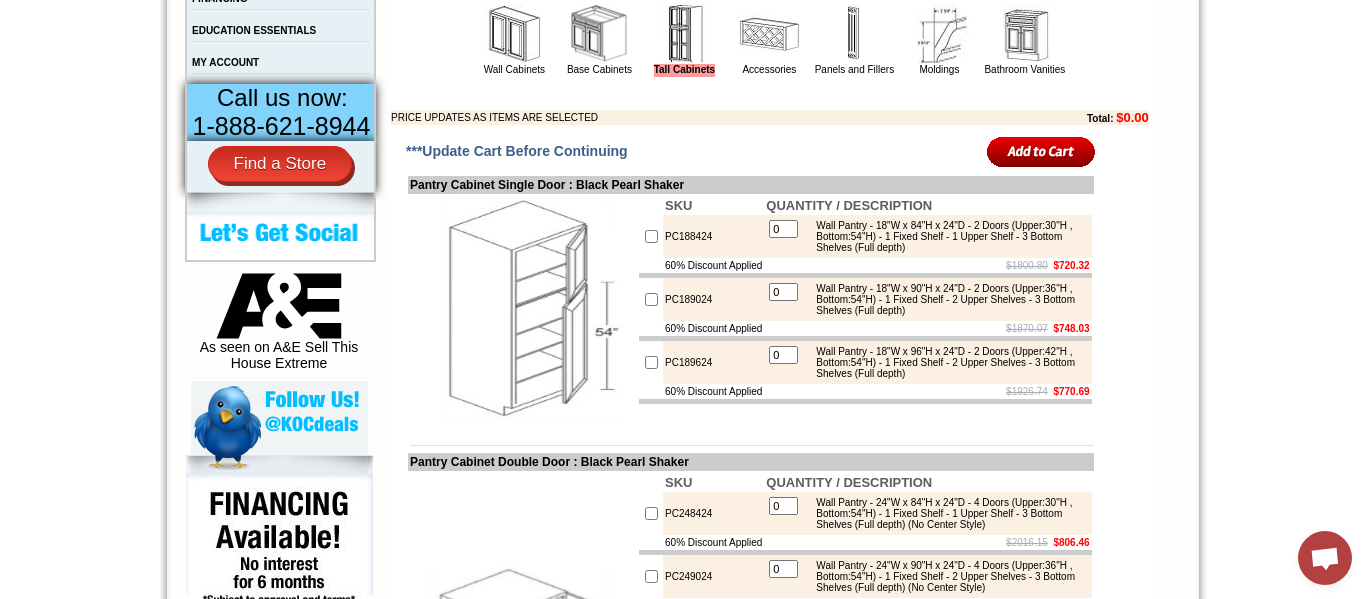 click at bounding box center [651, 236] 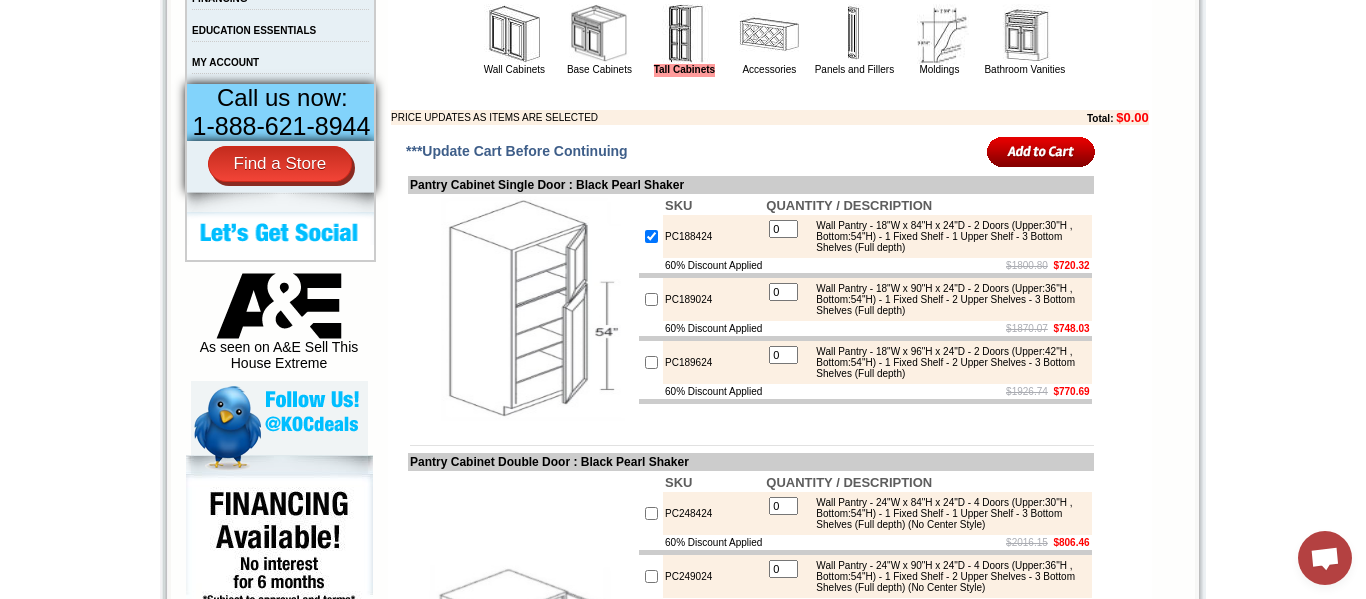 type on "1" 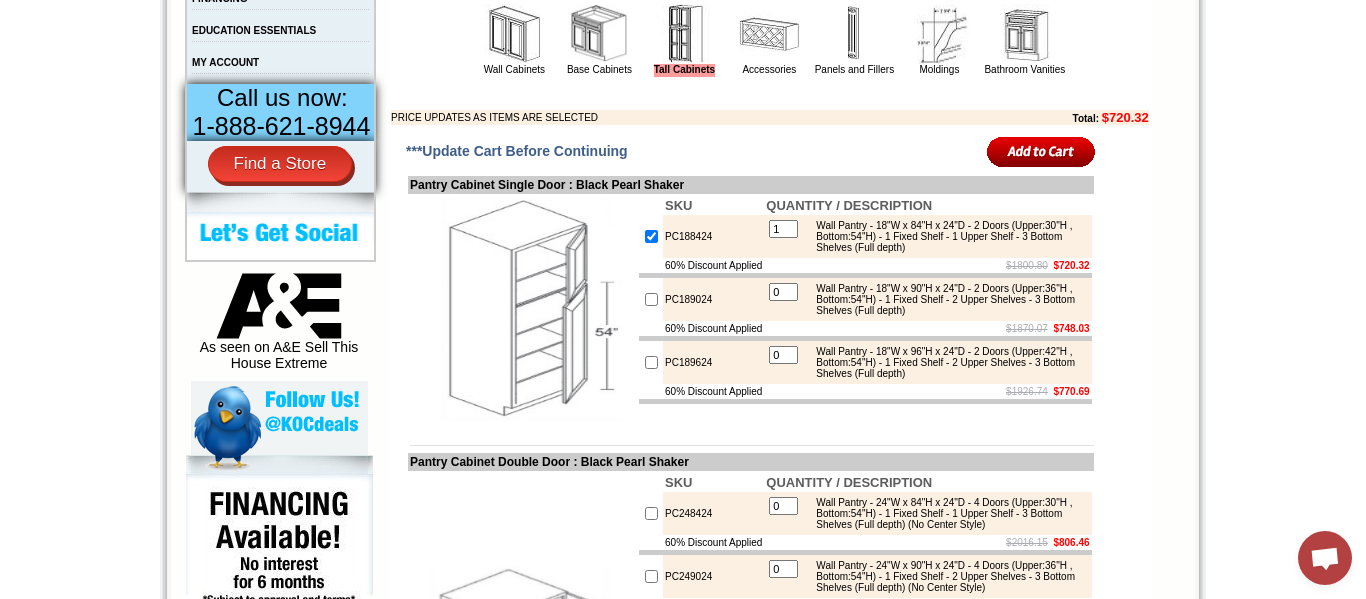 click at bounding box center [1041, 151] 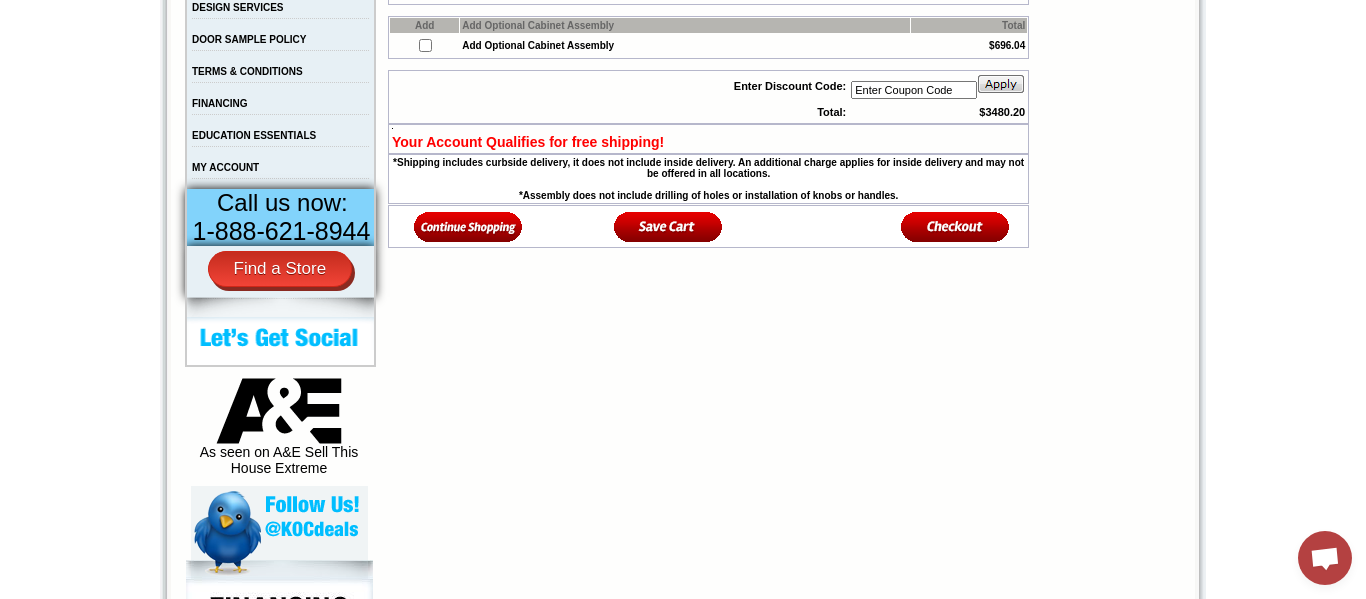 scroll, scrollTop: 712, scrollLeft: 0, axis: vertical 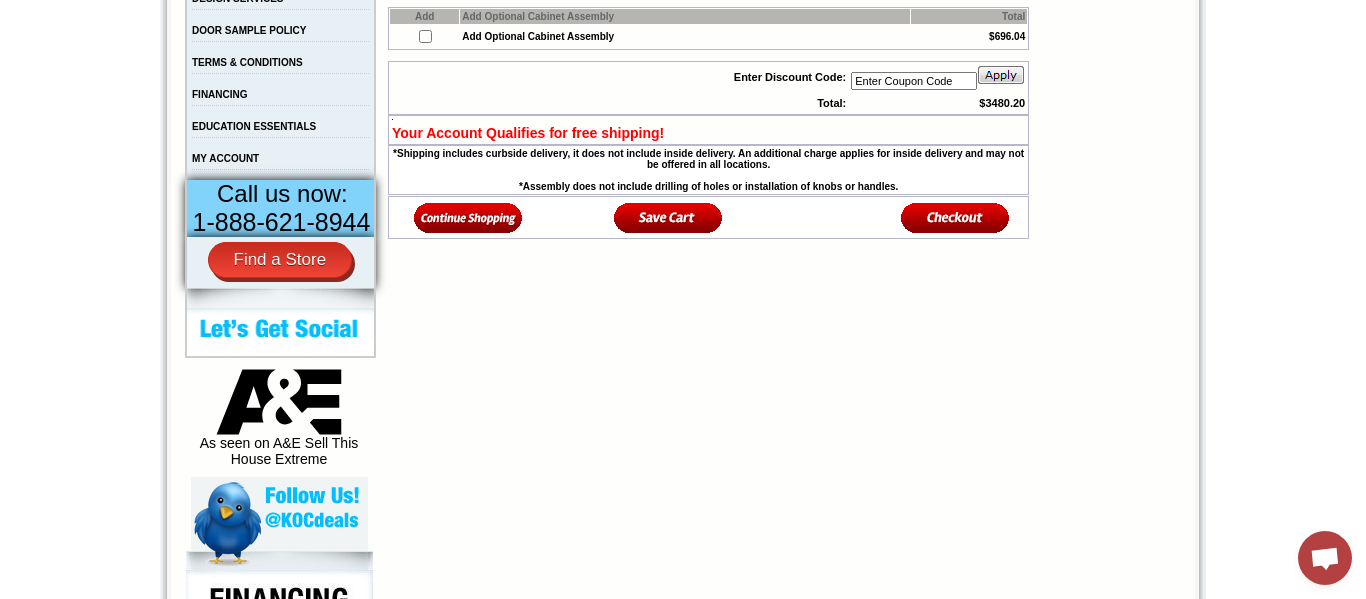click at bounding box center (468, 217) 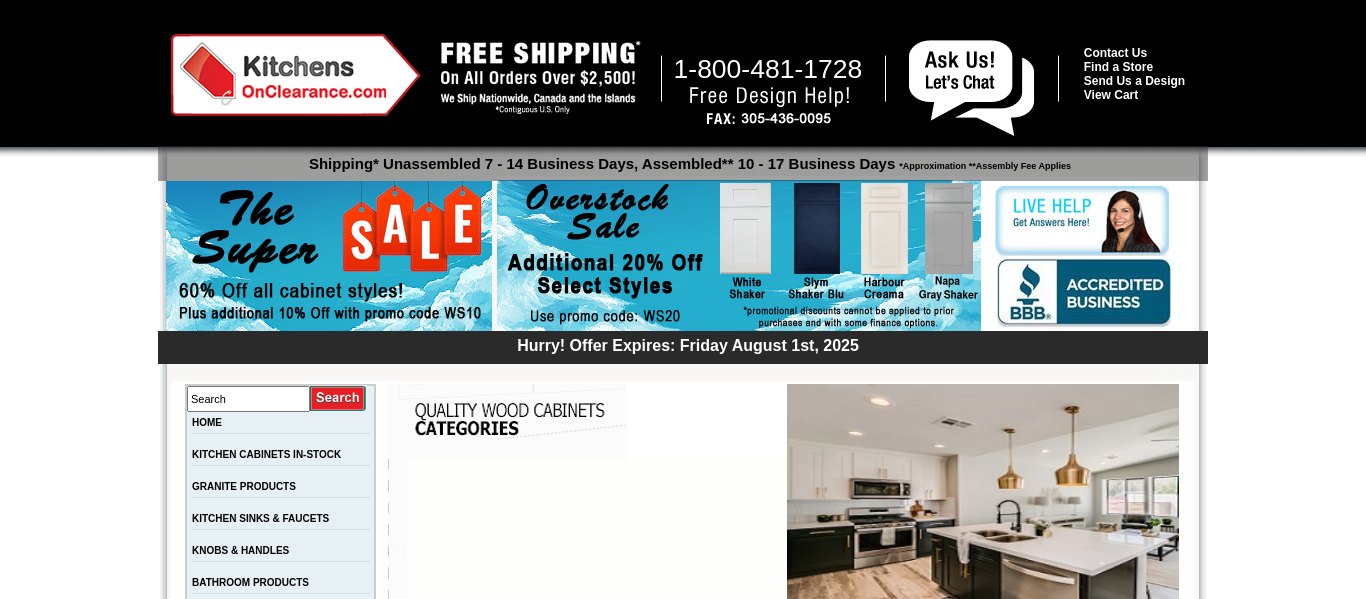 scroll, scrollTop: 0, scrollLeft: 0, axis: both 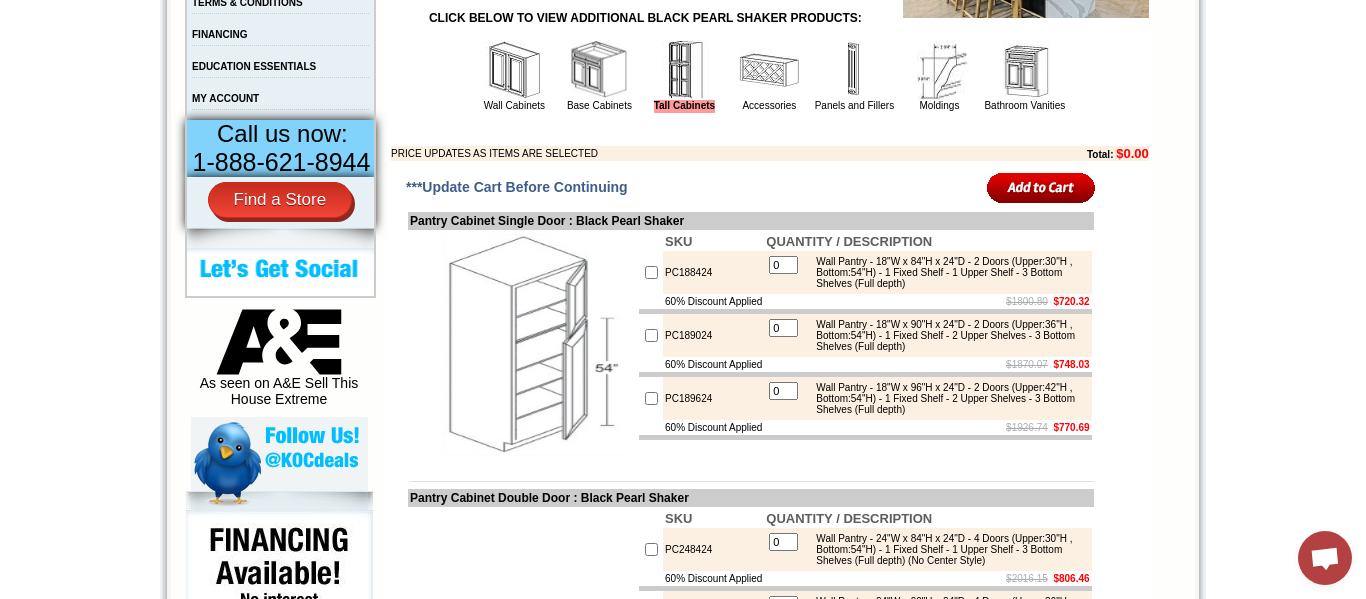 click at bounding box center (769, 70) 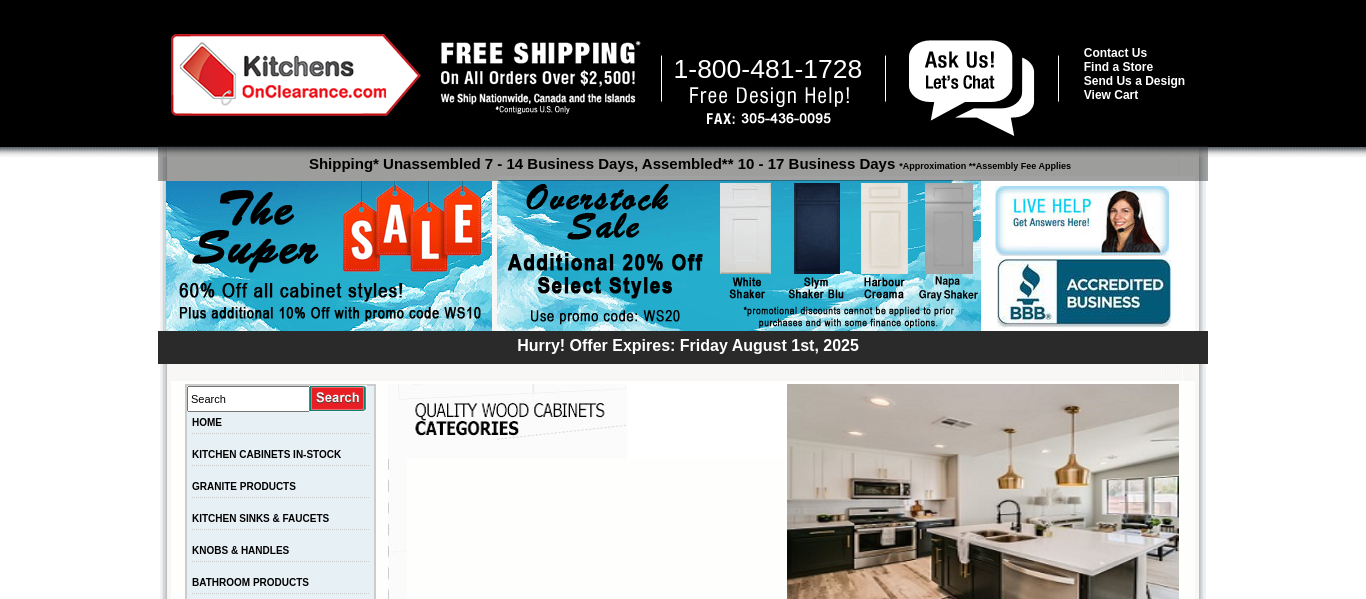 scroll, scrollTop: 0, scrollLeft: 0, axis: both 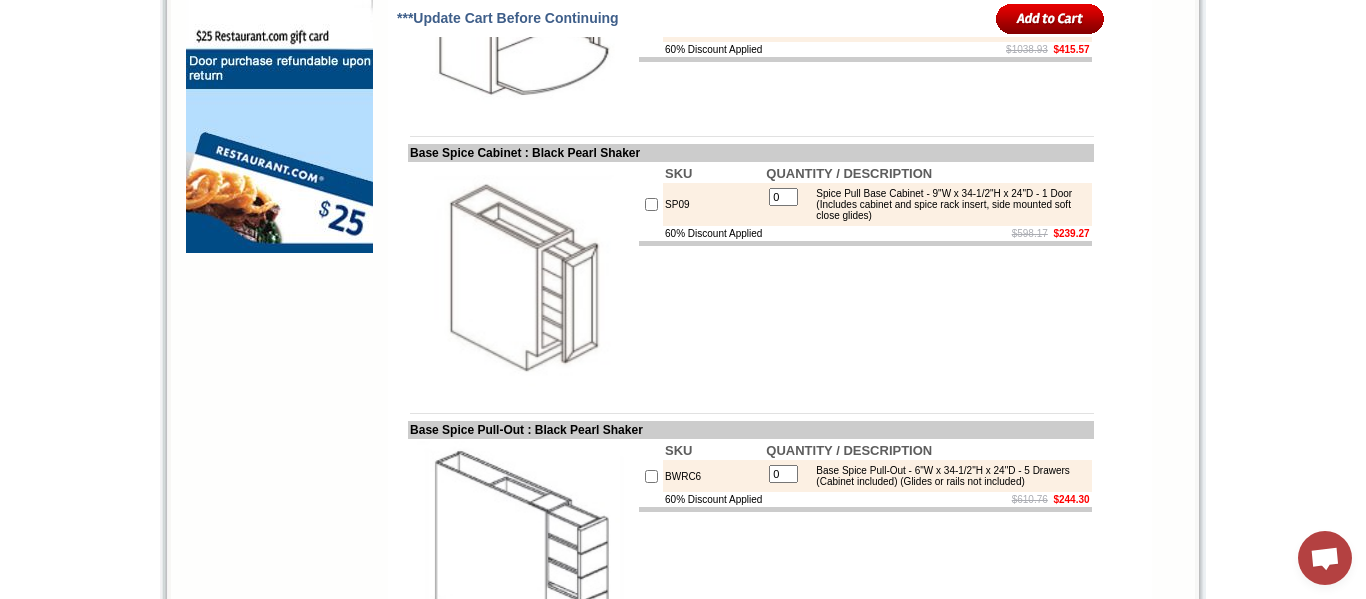 click at bounding box center [651, 204] 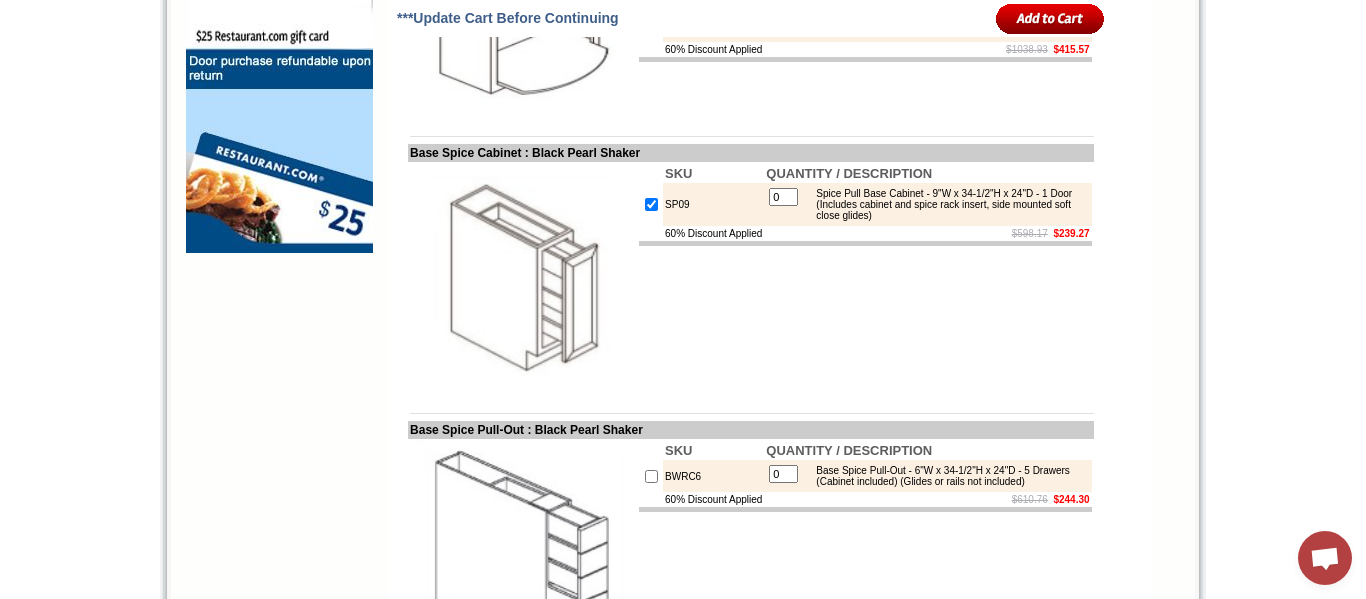 type on "1" 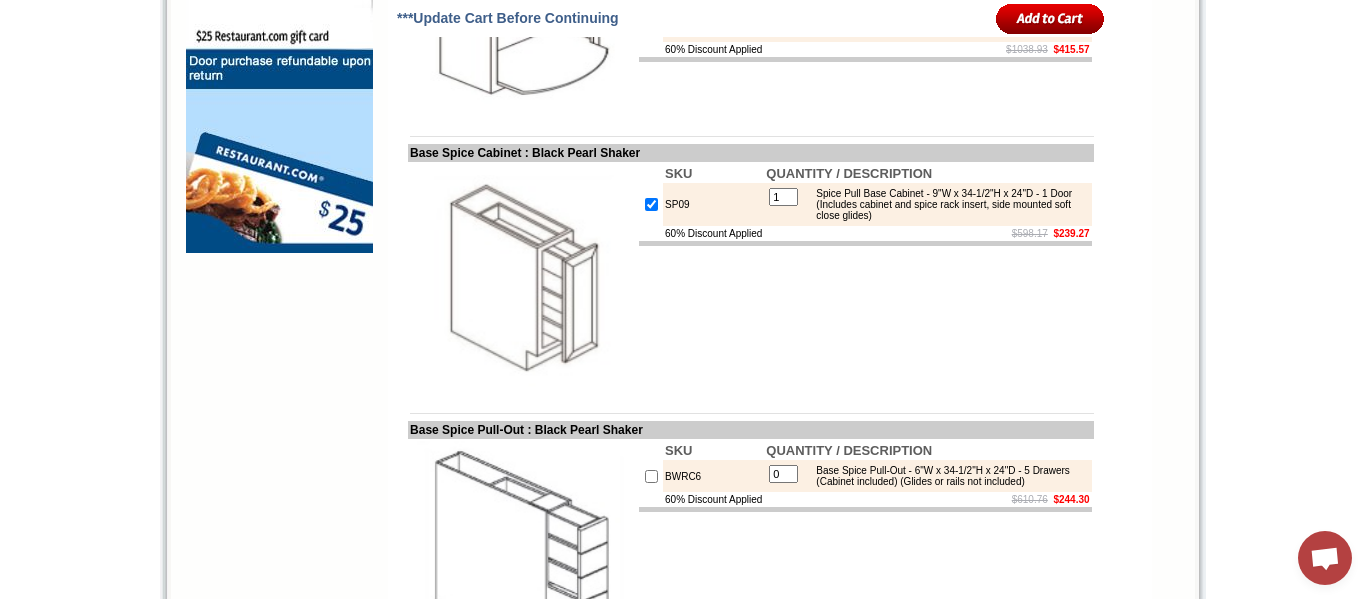 click at bounding box center [1050, 18] 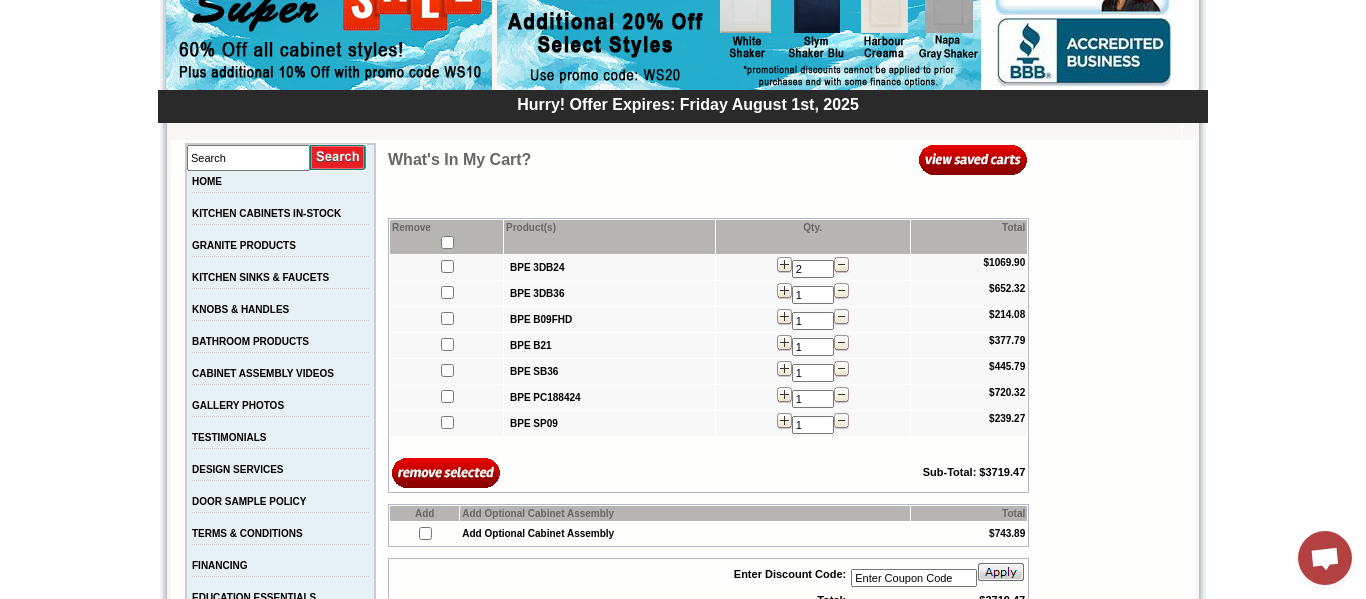 scroll, scrollTop: 245, scrollLeft: 0, axis: vertical 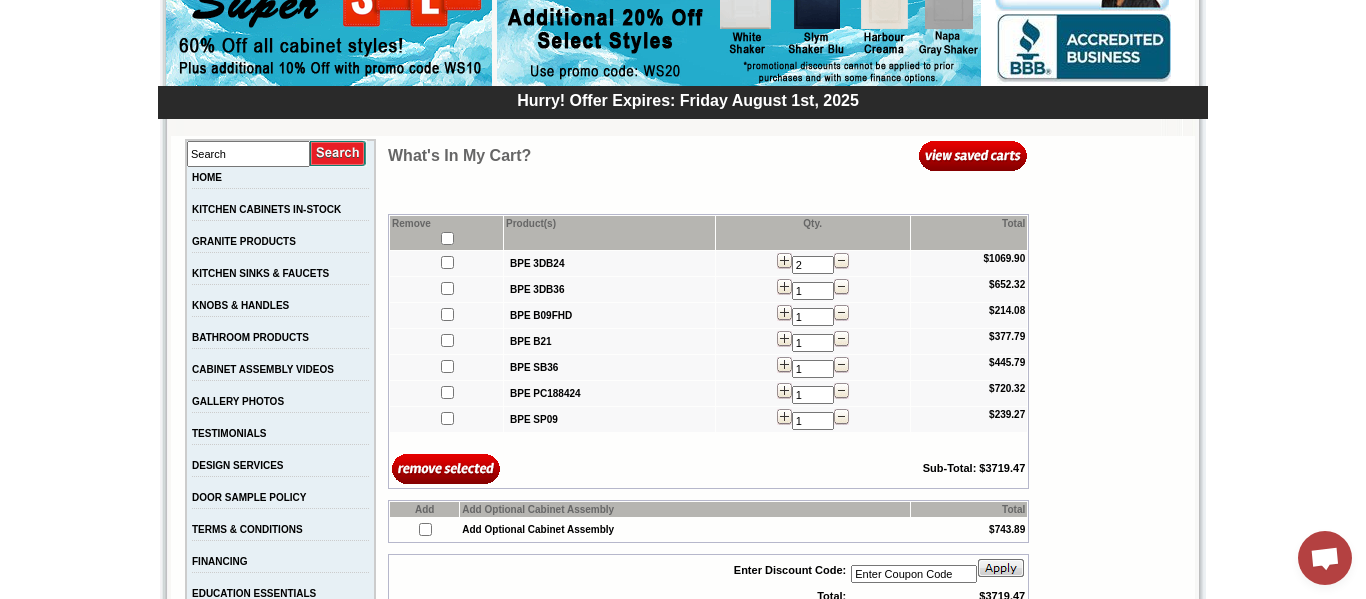 click at bounding box center (841, 313) 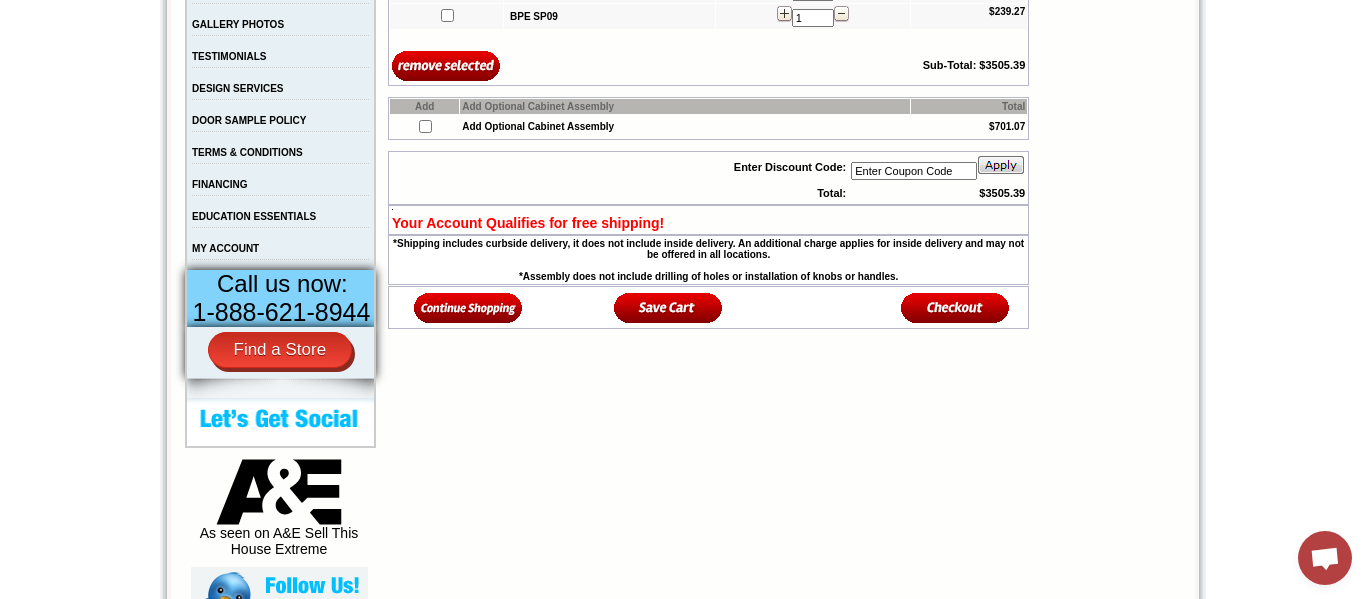scroll, scrollTop: 627, scrollLeft: 0, axis: vertical 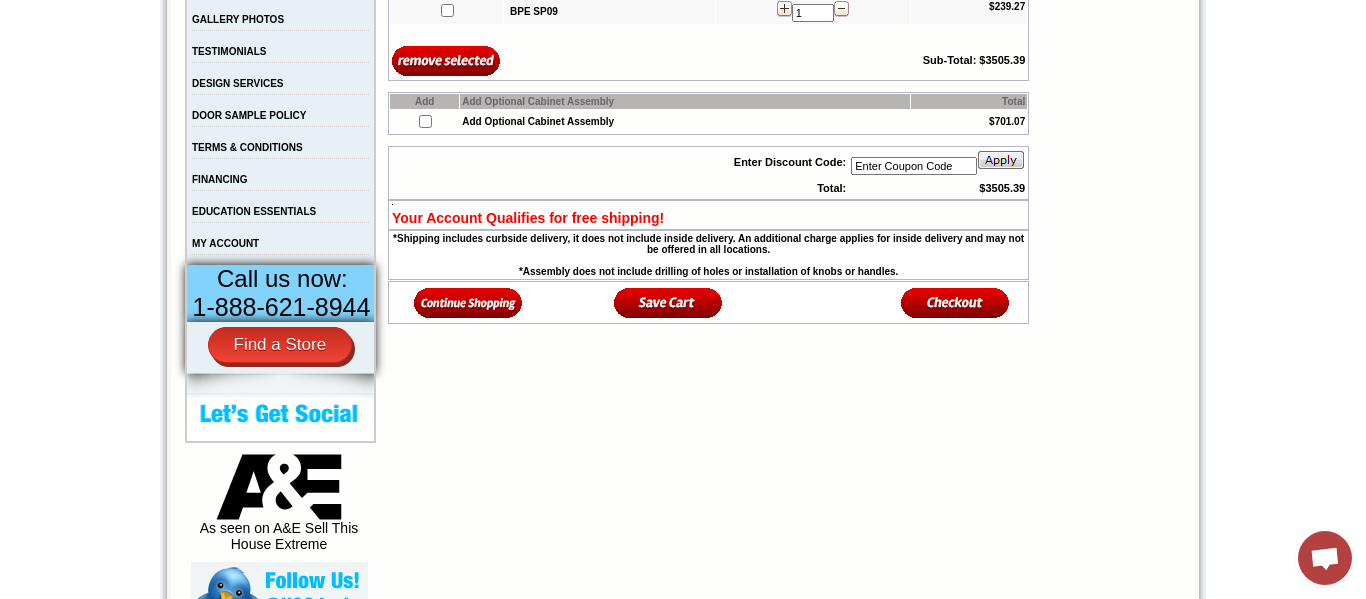 click at bounding box center (468, 302) 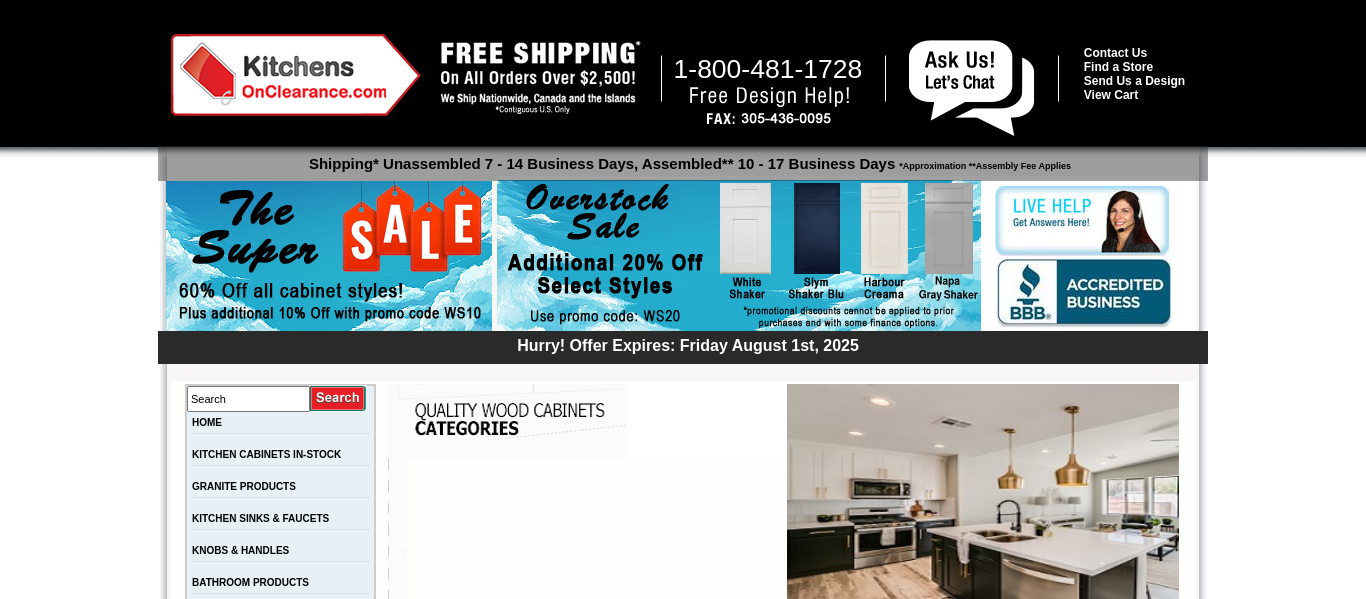 scroll, scrollTop: 0, scrollLeft: 0, axis: both 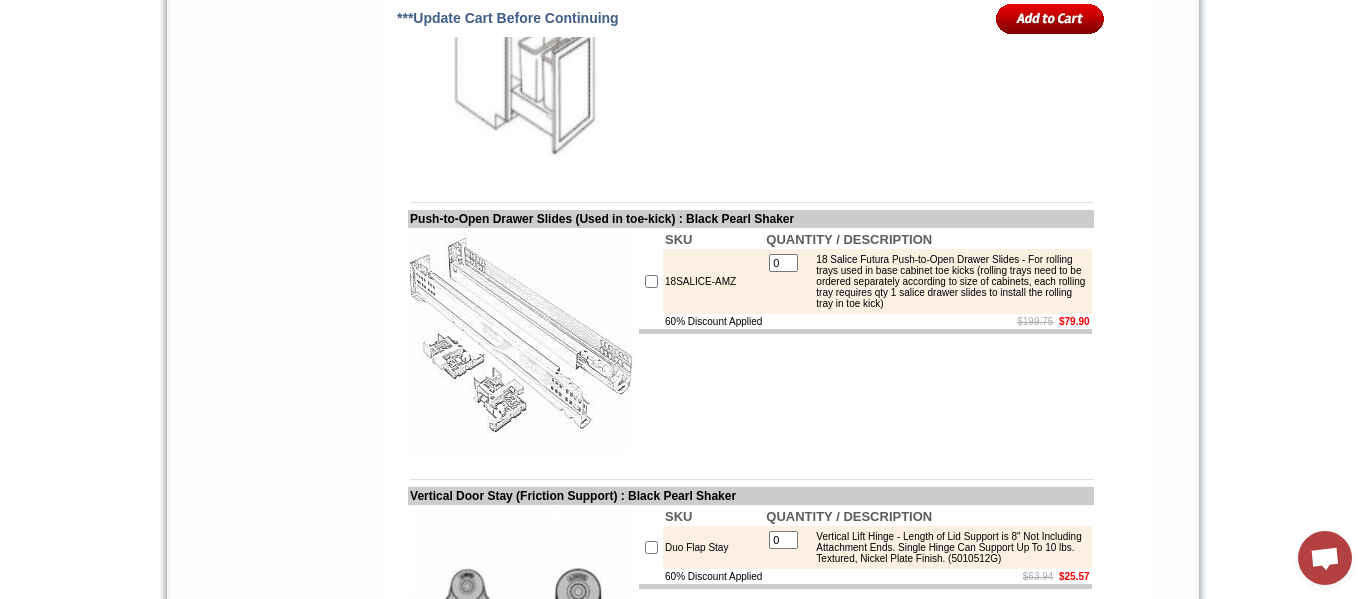 click at bounding box center (651, -7) 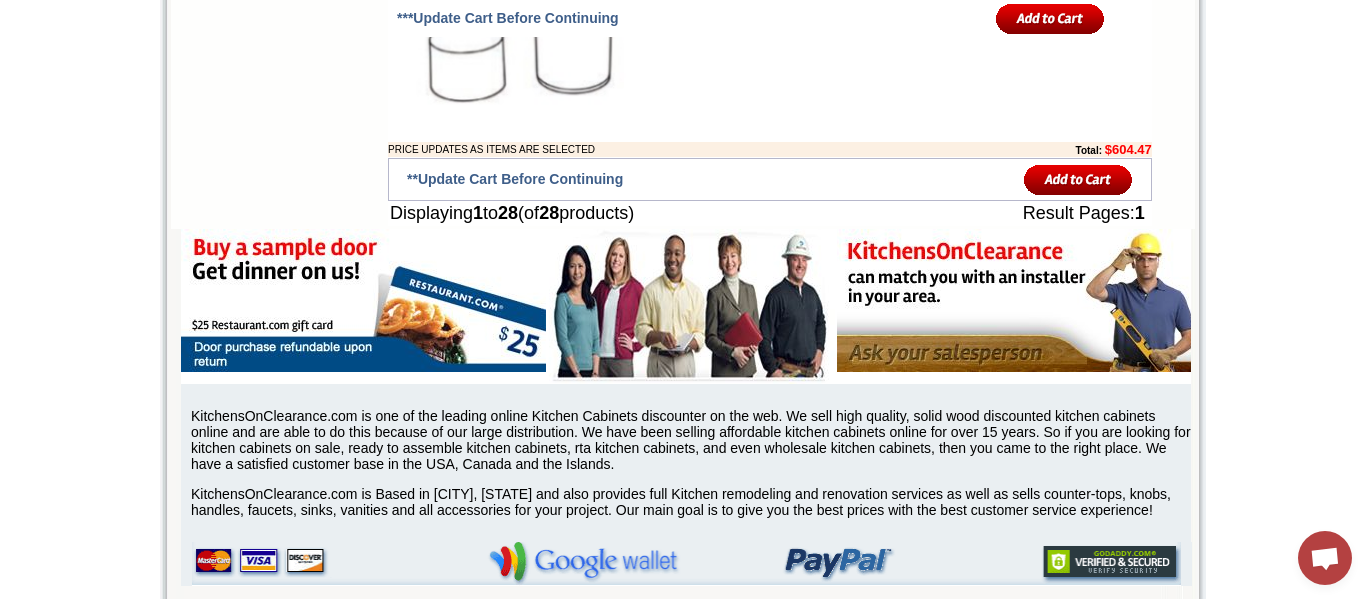 scroll, scrollTop: 5102, scrollLeft: 0, axis: vertical 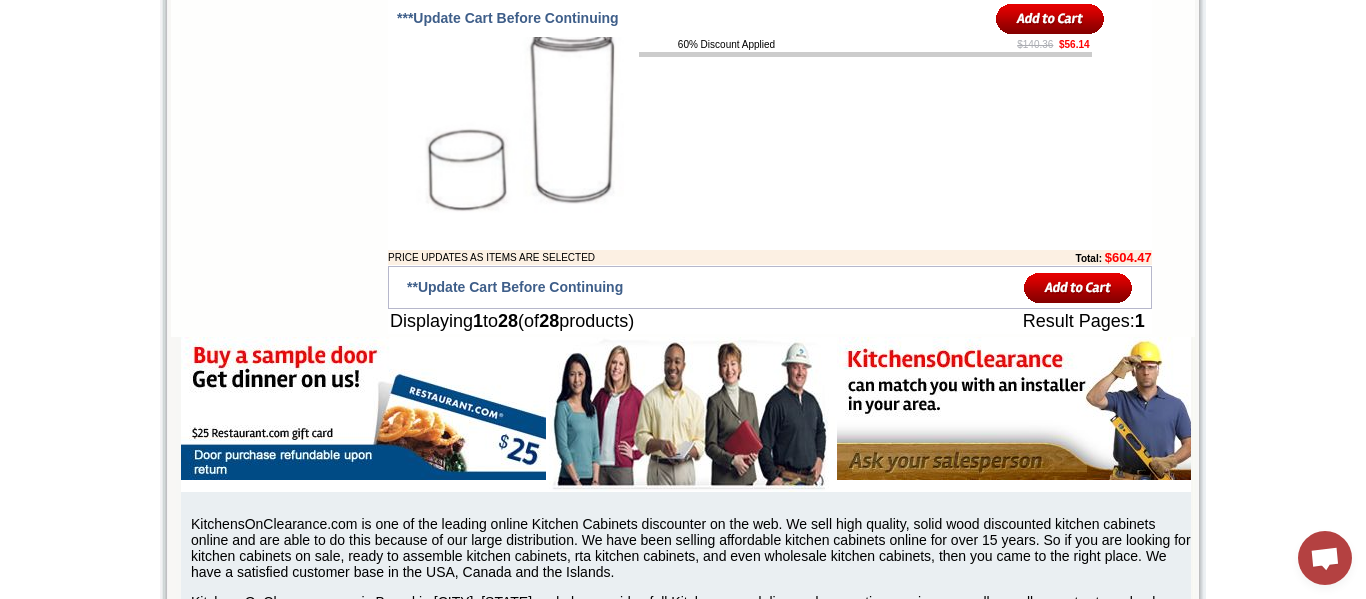 click at bounding box center (1078, 287) 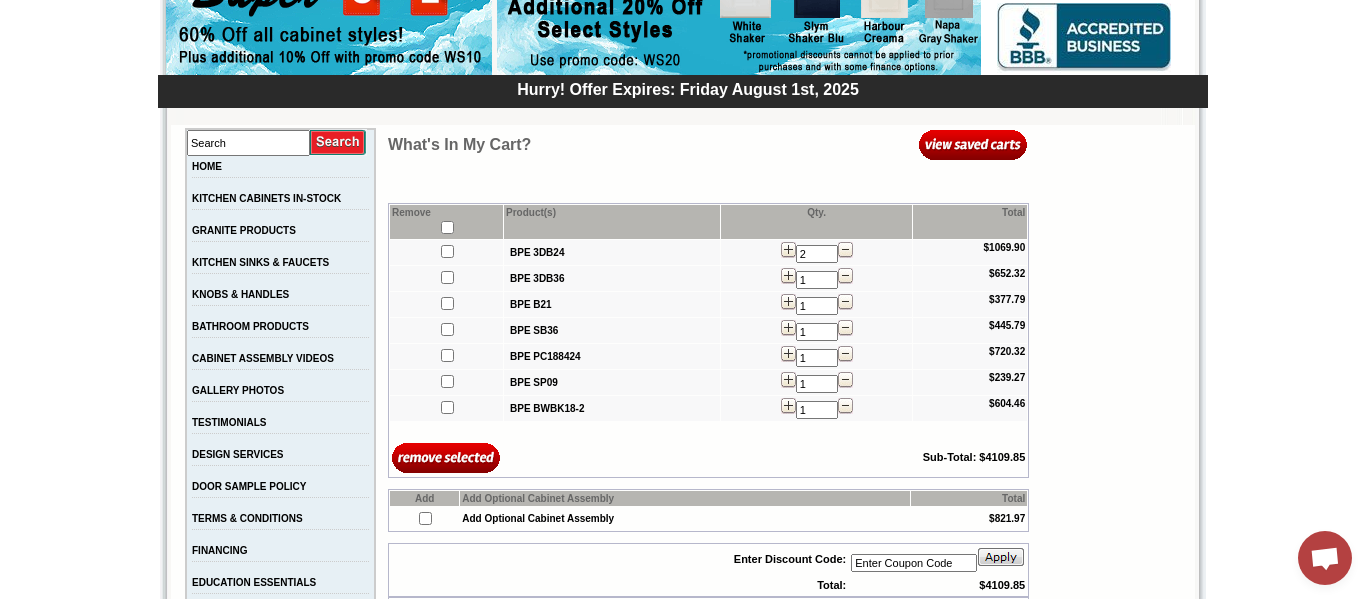 scroll, scrollTop: 0, scrollLeft: 0, axis: both 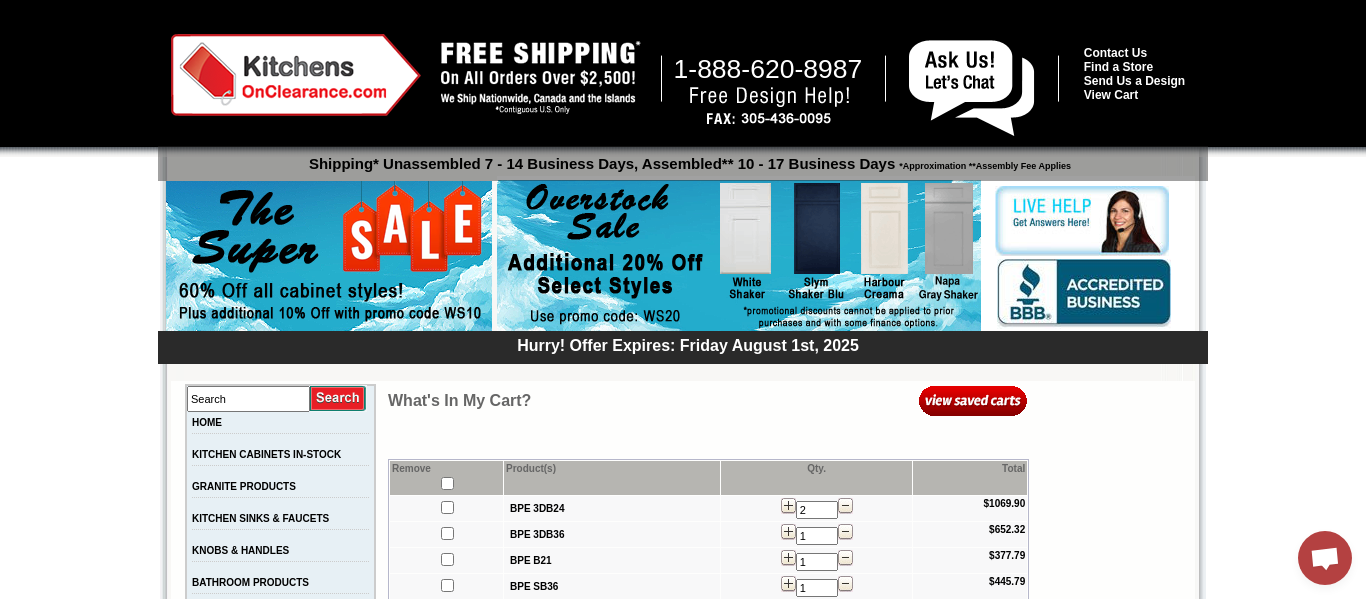 click at bounding box center [973, 400] 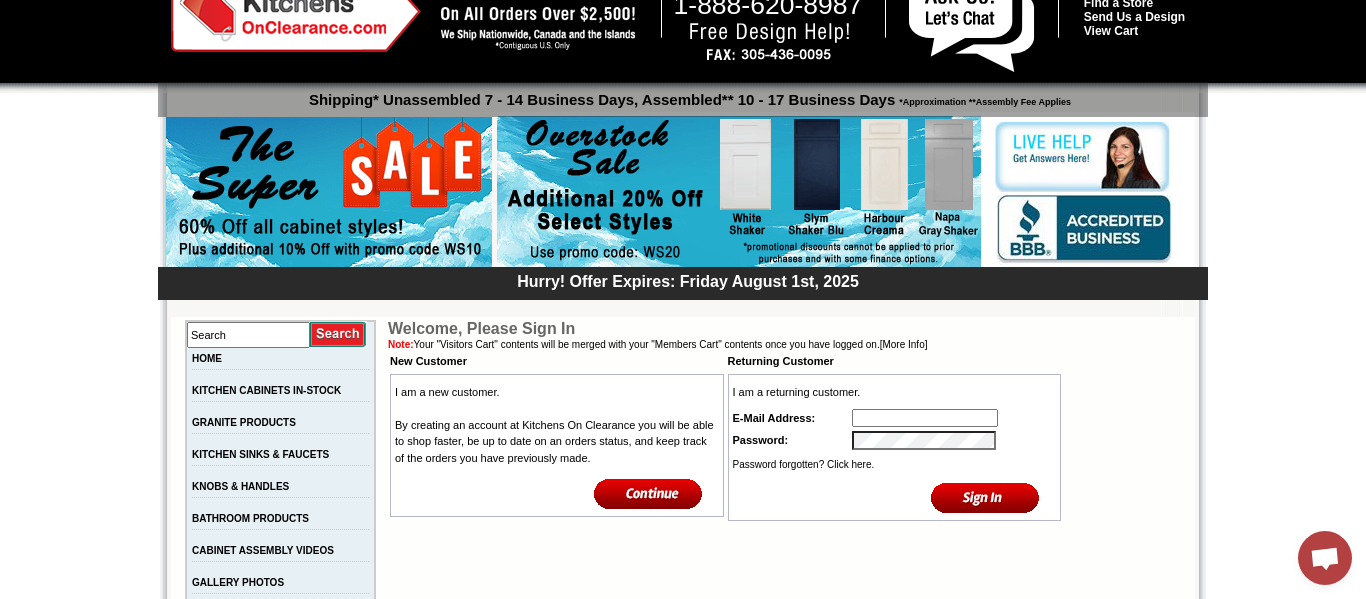 scroll, scrollTop: 0, scrollLeft: 0, axis: both 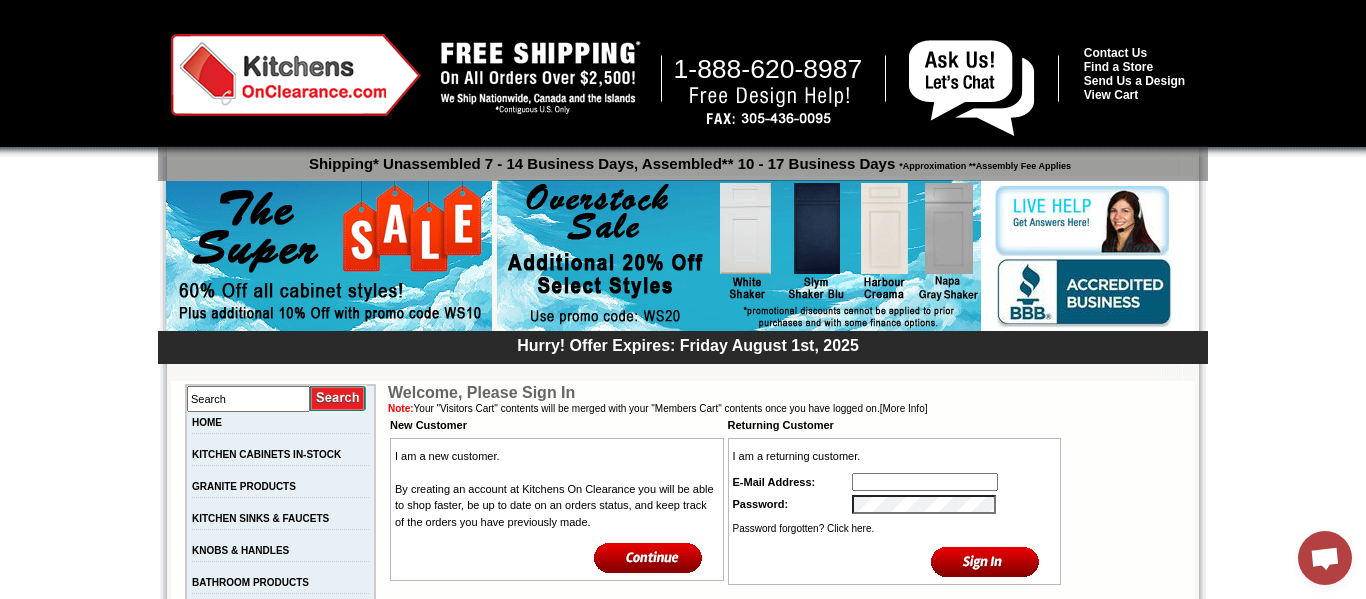 click at bounding box center [329, 257] 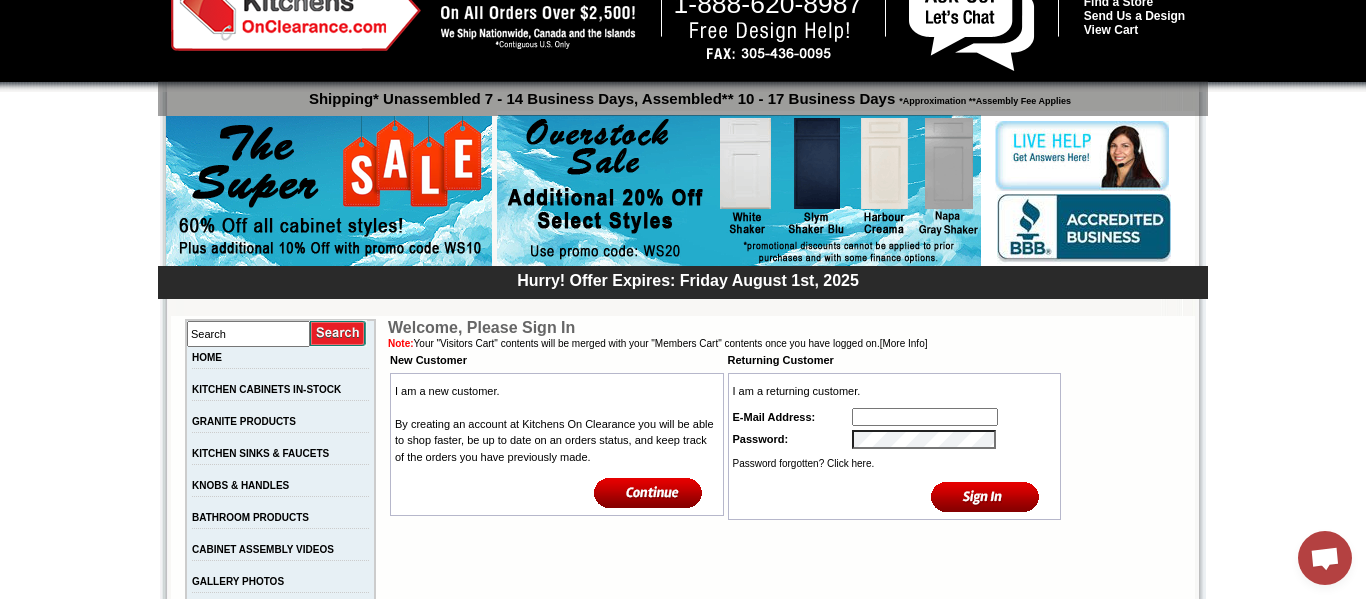 scroll, scrollTop: 63, scrollLeft: 0, axis: vertical 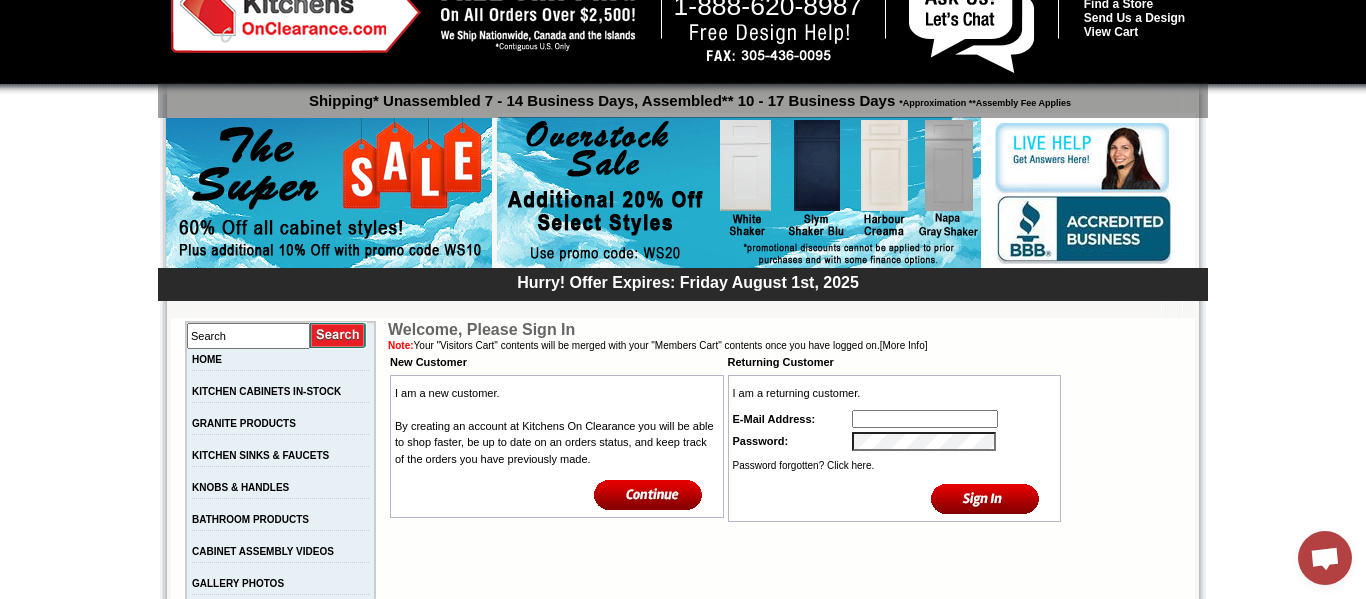 click at bounding box center [329, 194] 